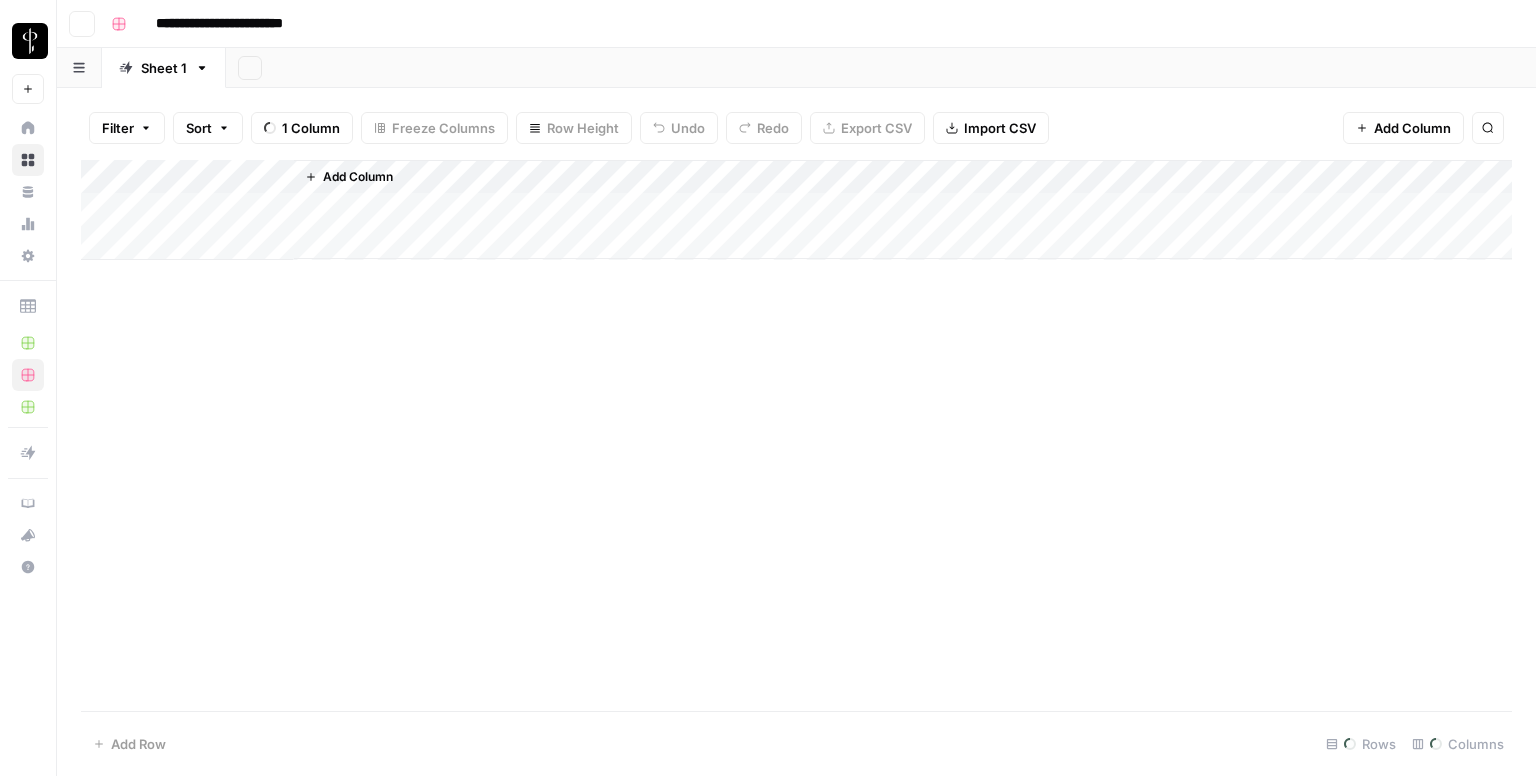 scroll, scrollTop: 0, scrollLeft: 0, axis: both 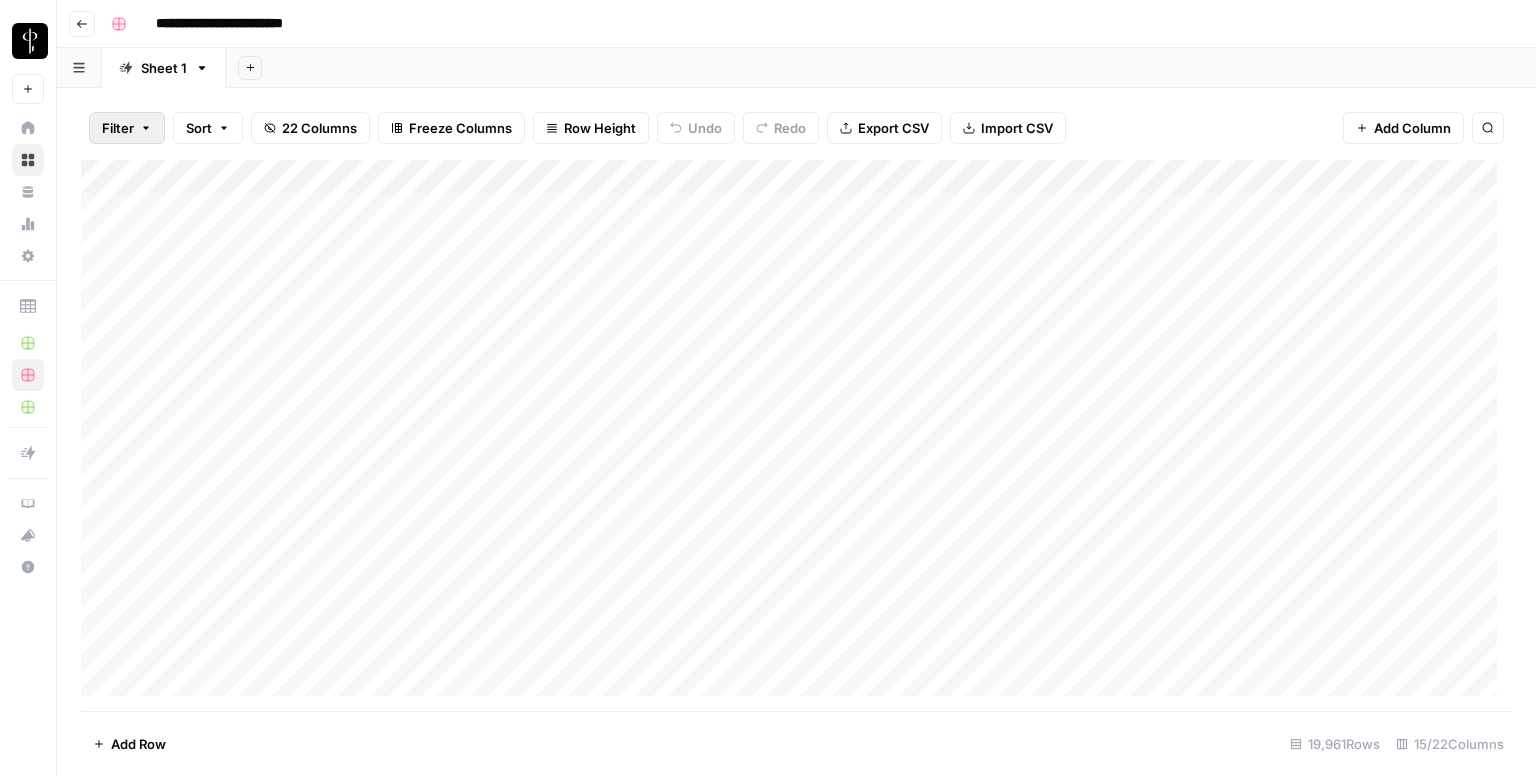click on "Filter" at bounding box center (118, 128) 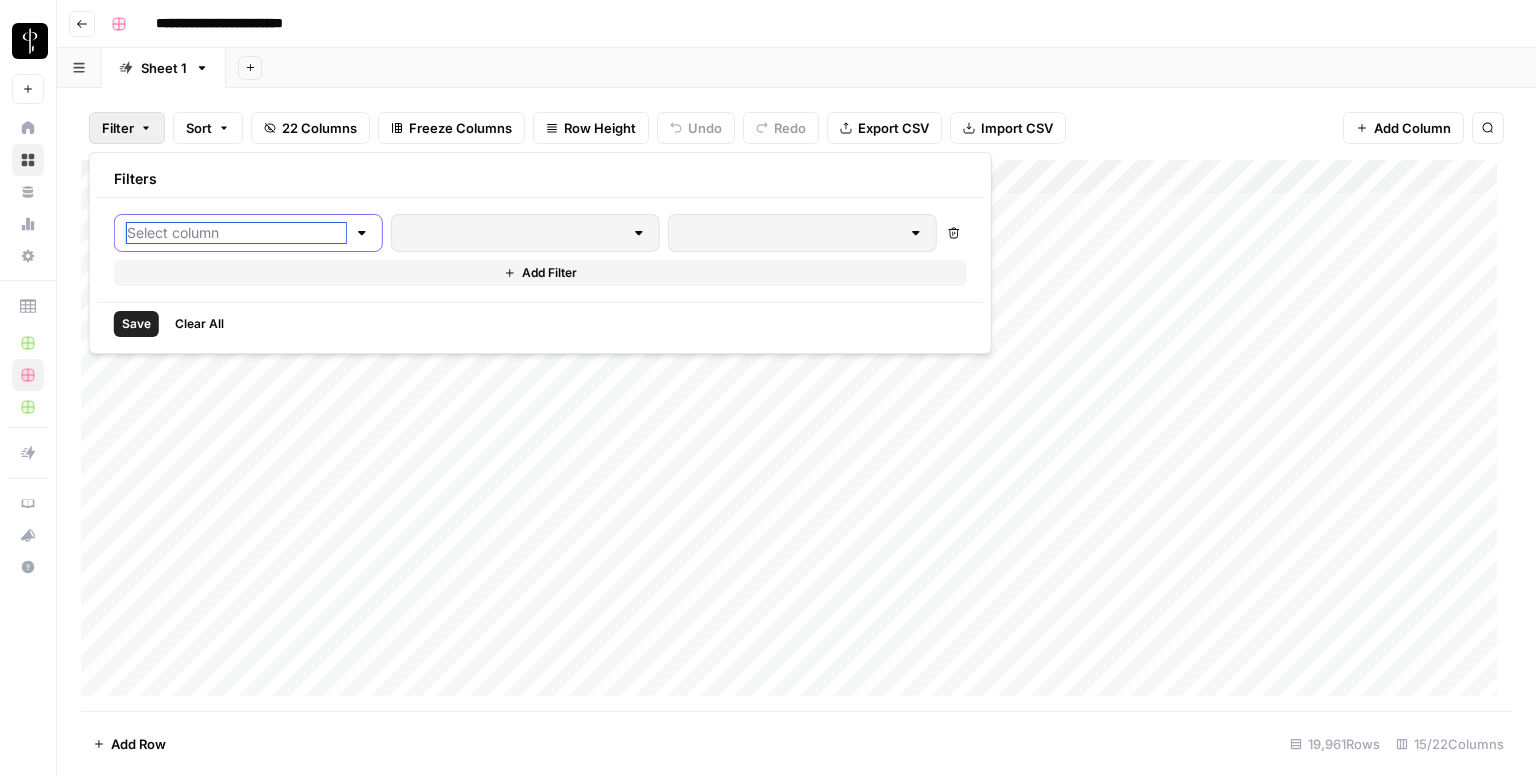 click at bounding box center [236, 233] 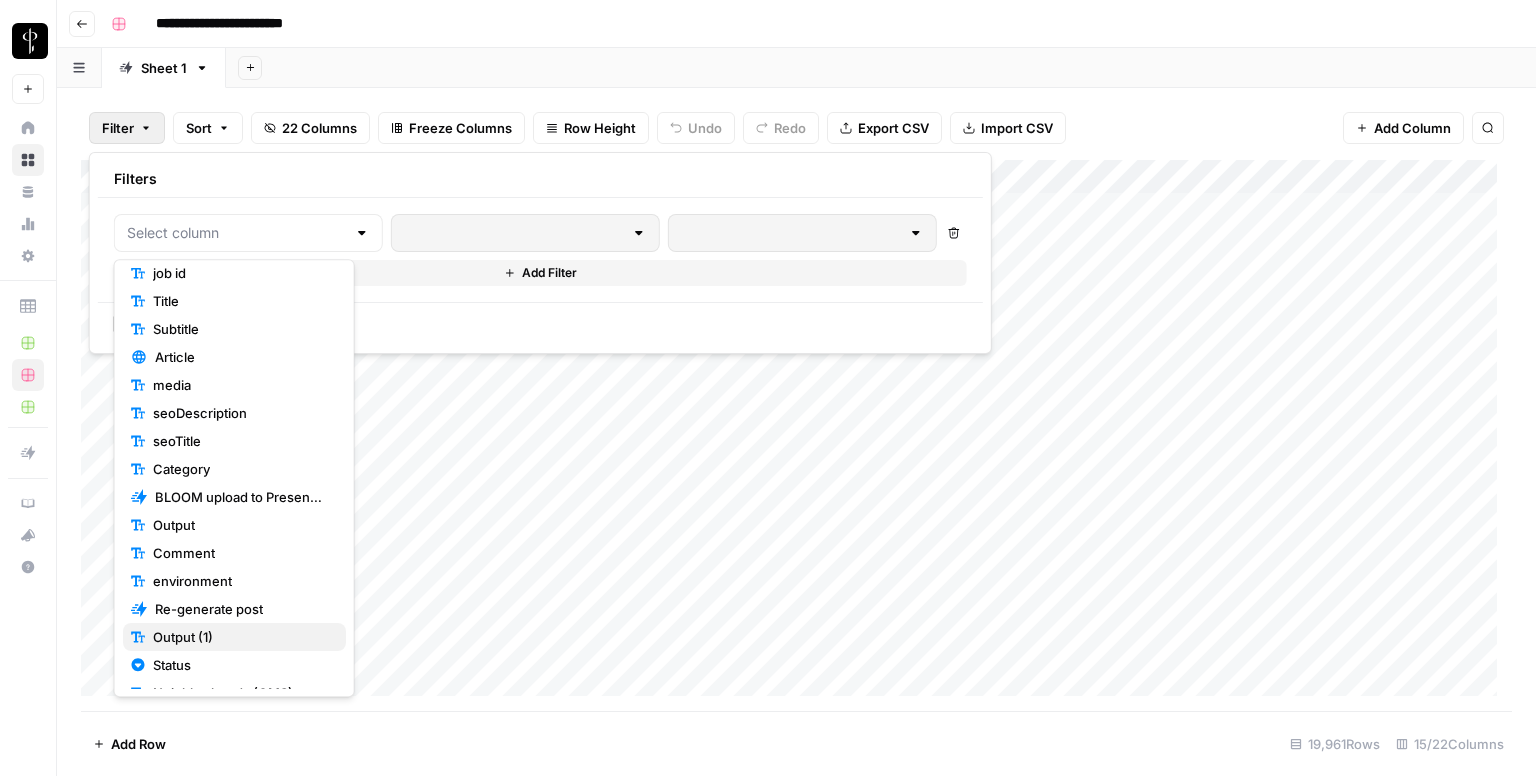 scroll, scrollTop: 100, scrollLeft: 0, axis: vertical 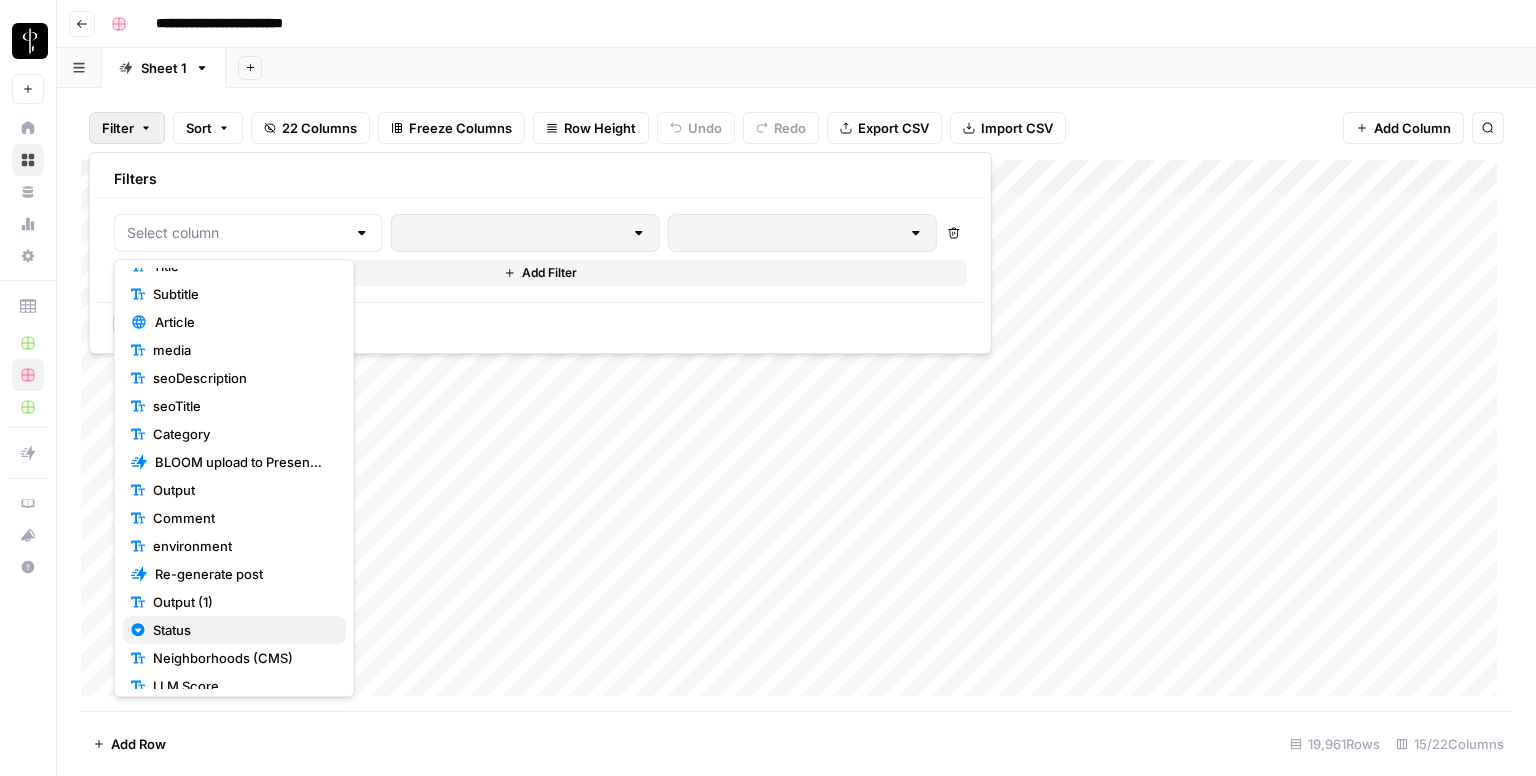 click on "Status" at bounding box center [234, 630] 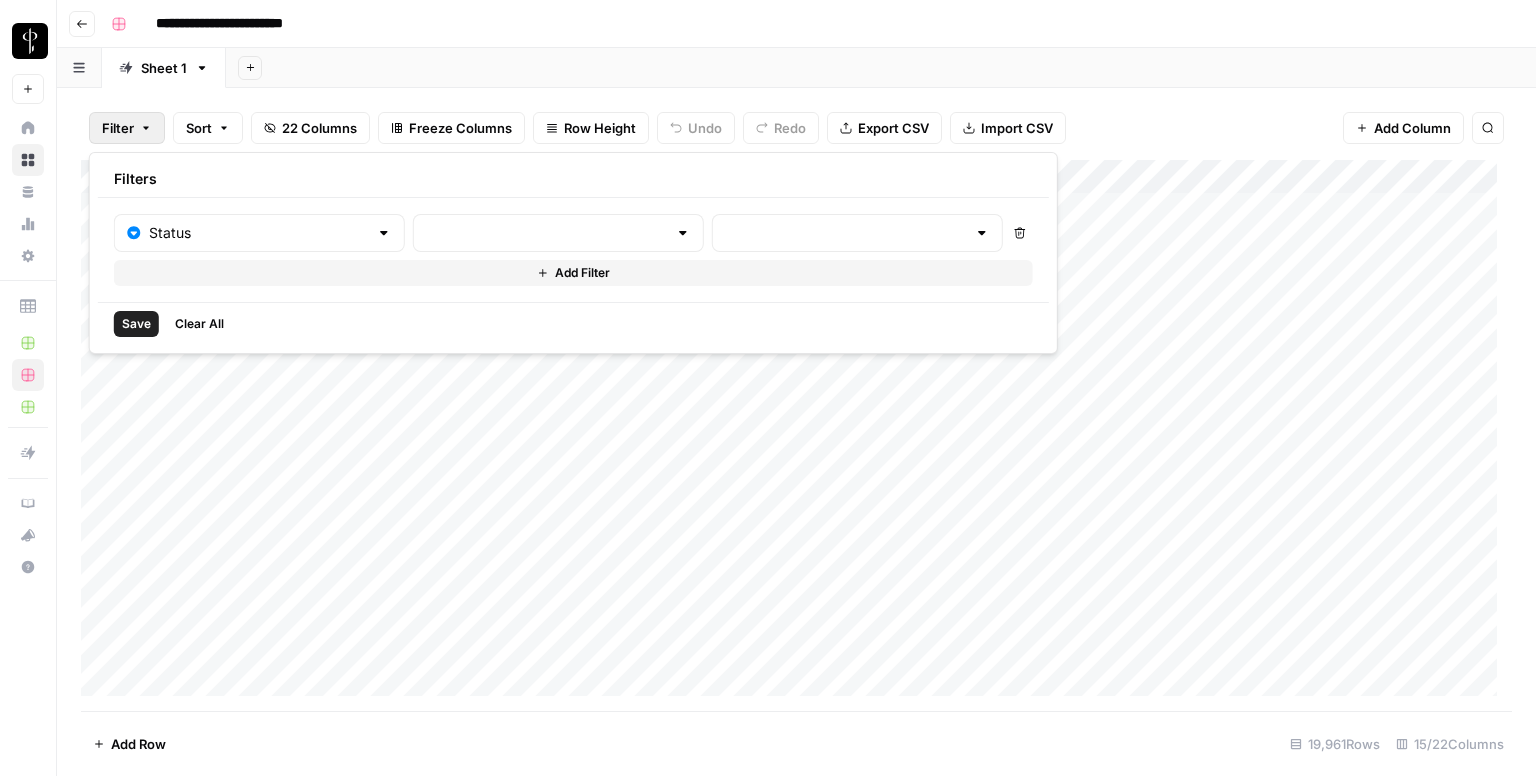 click on "Status Delete Add Filter" at bounding box center (573, 250) 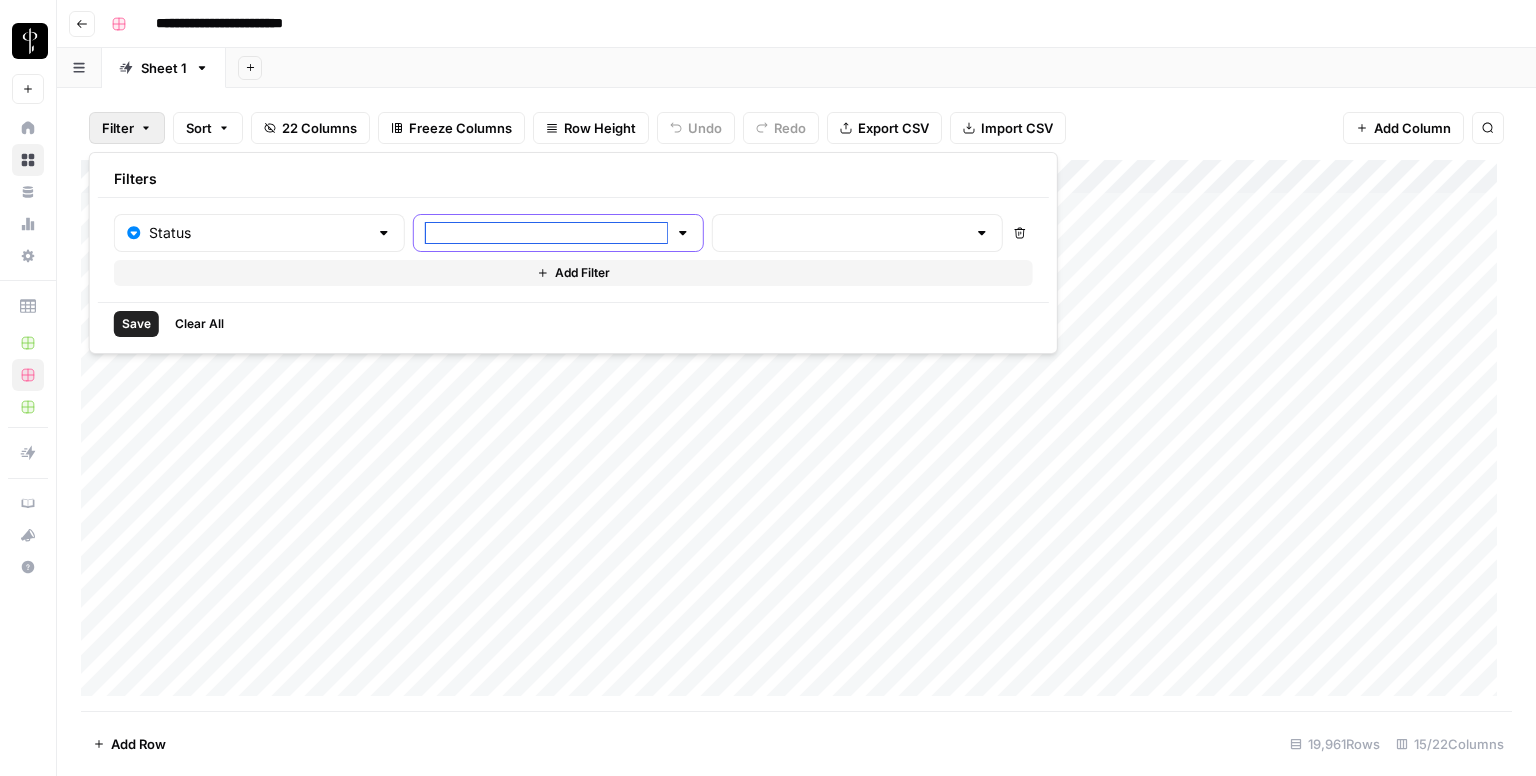 click at bounding box center [546, 233] 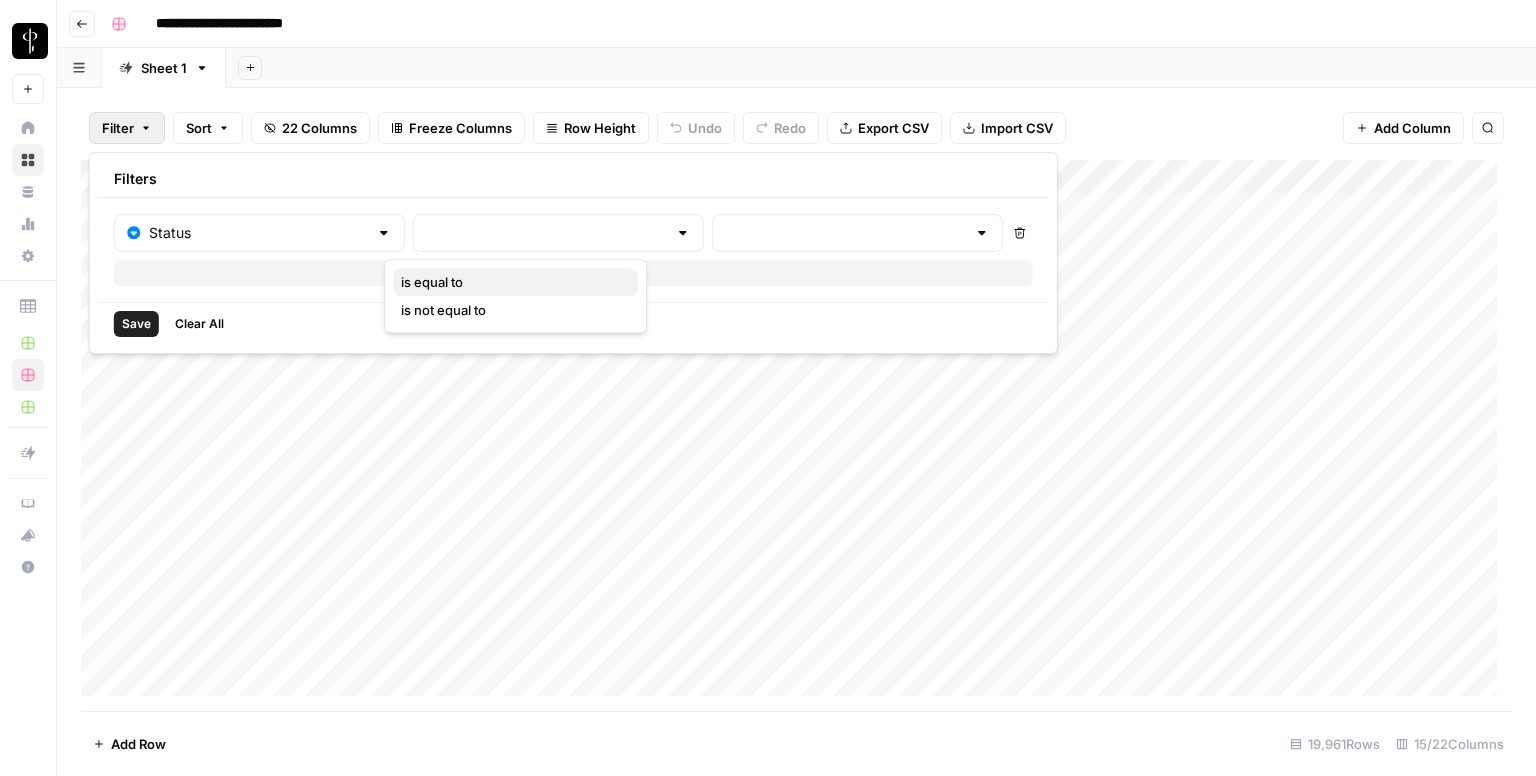 click on "is equal to" at bounding box center [515, 282] 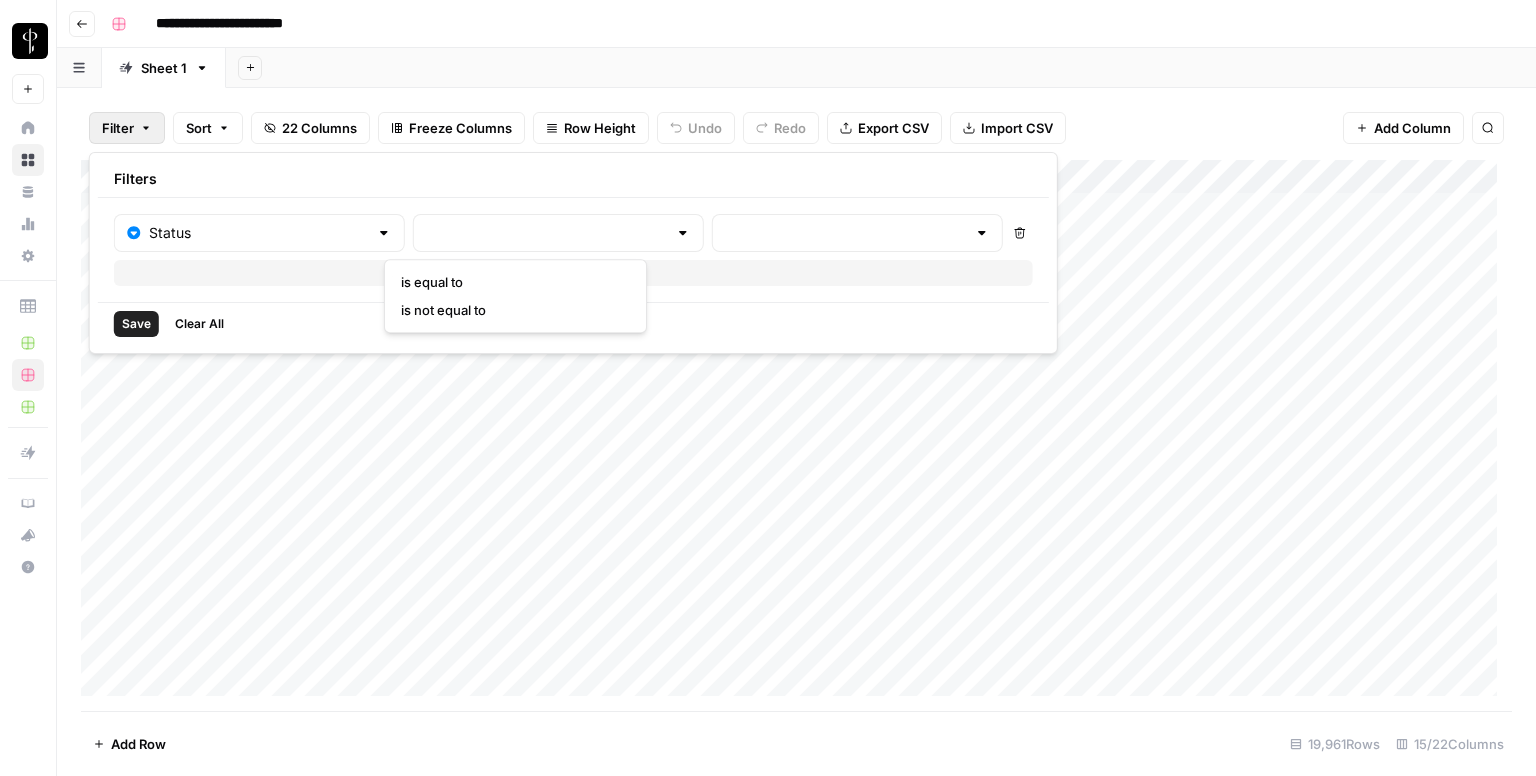 type on "is equal to" 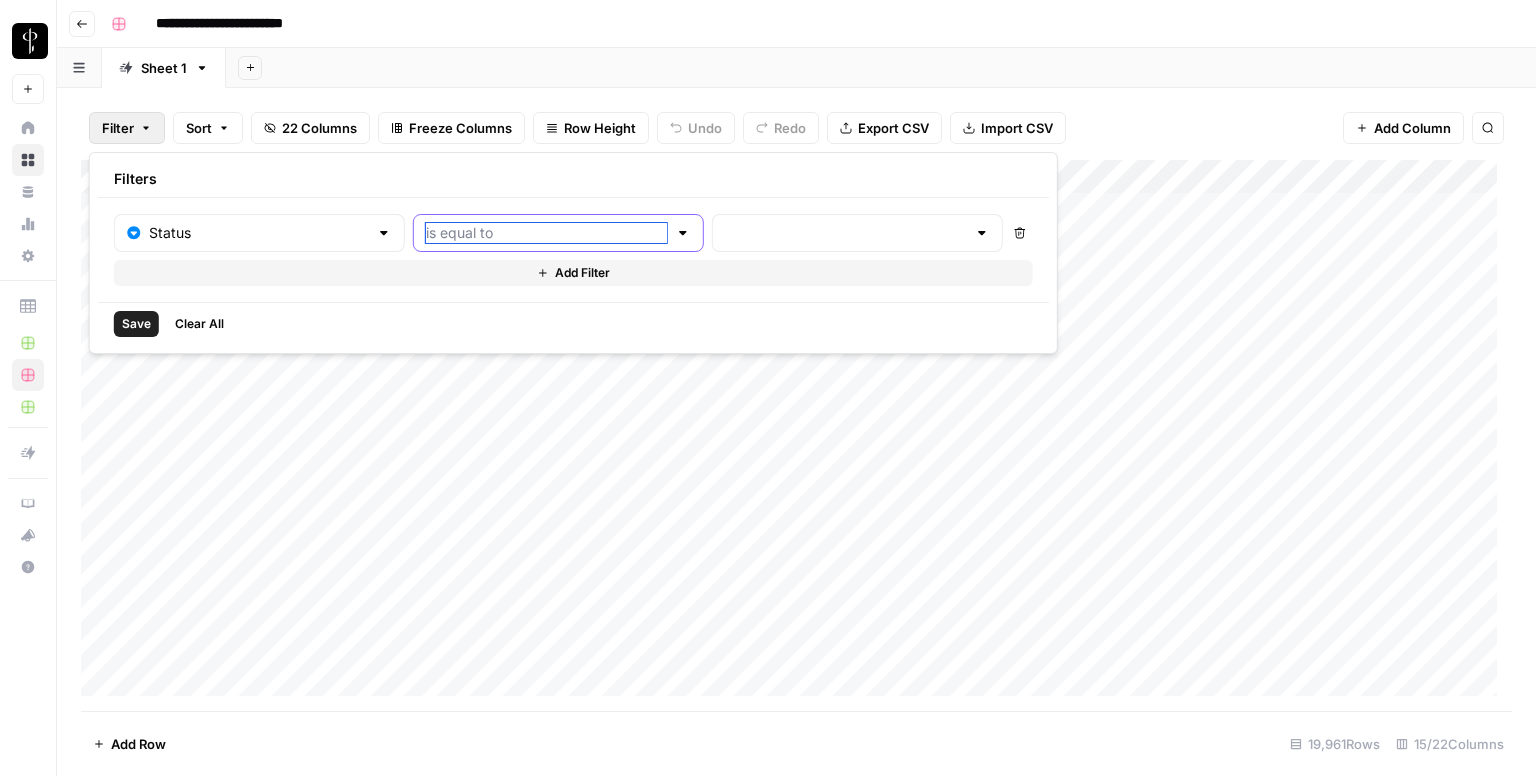 click at bounding box center (546, 233) 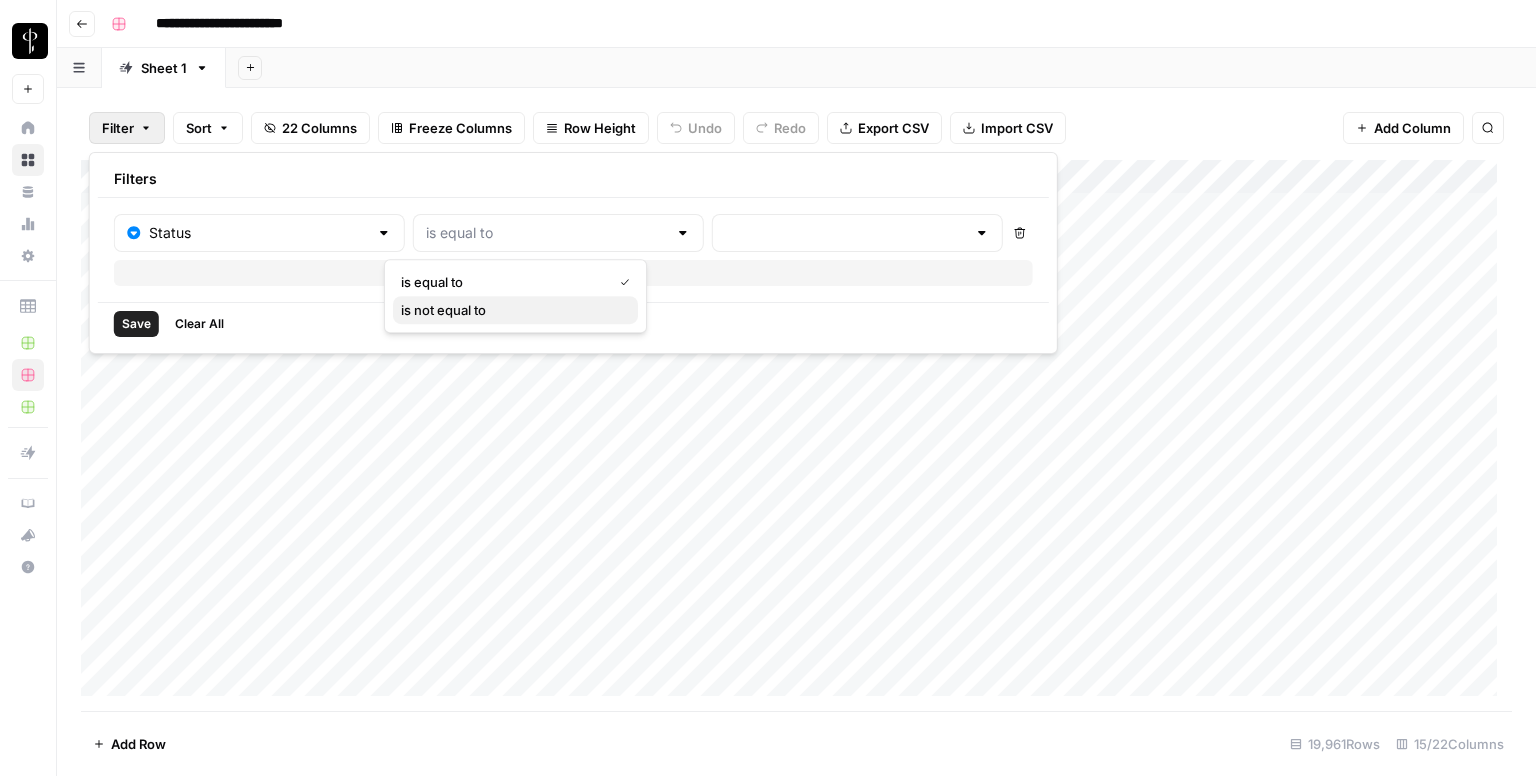 click on "is not equal to" at bounding box center [515, 310] 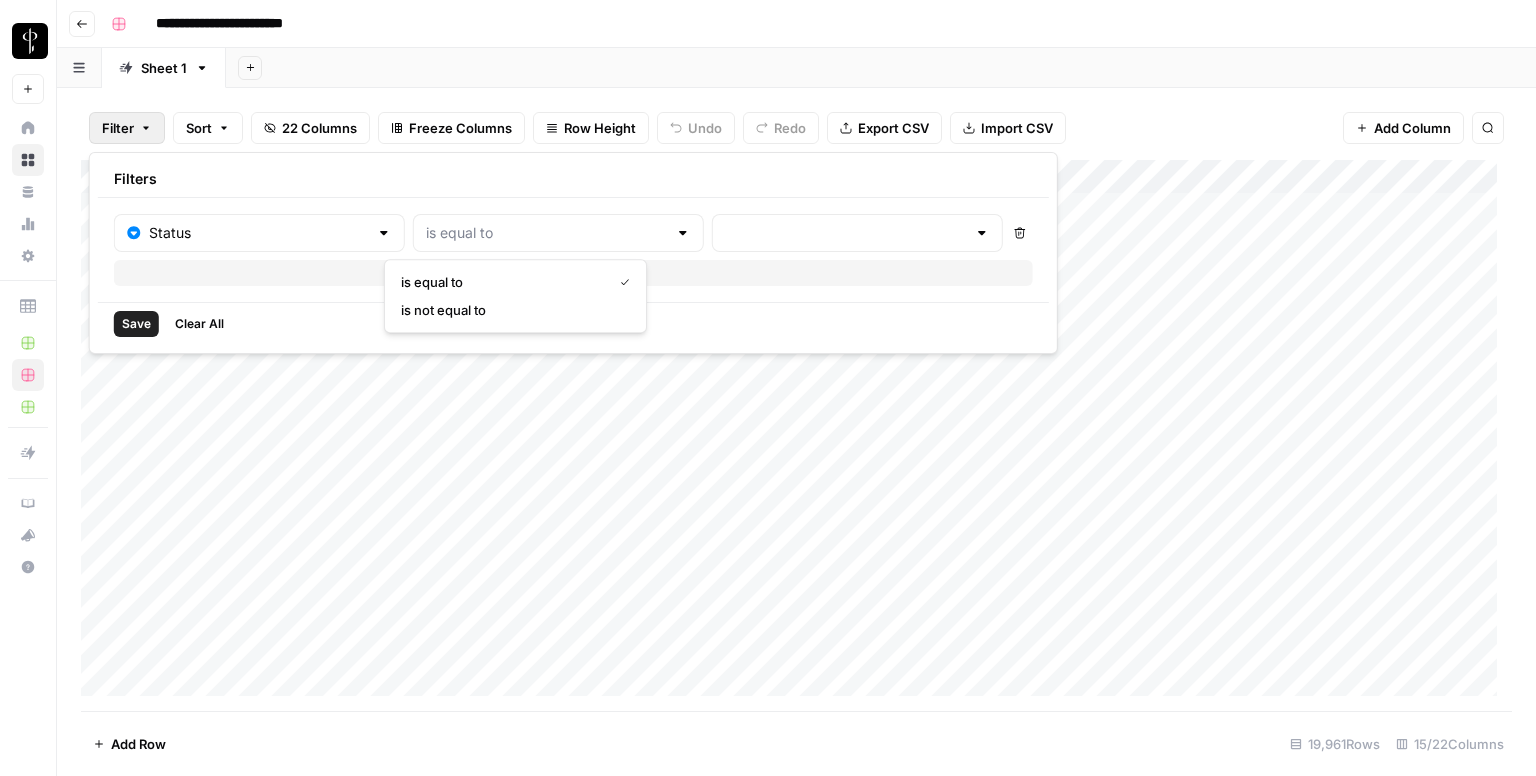 type on "is not equal to" 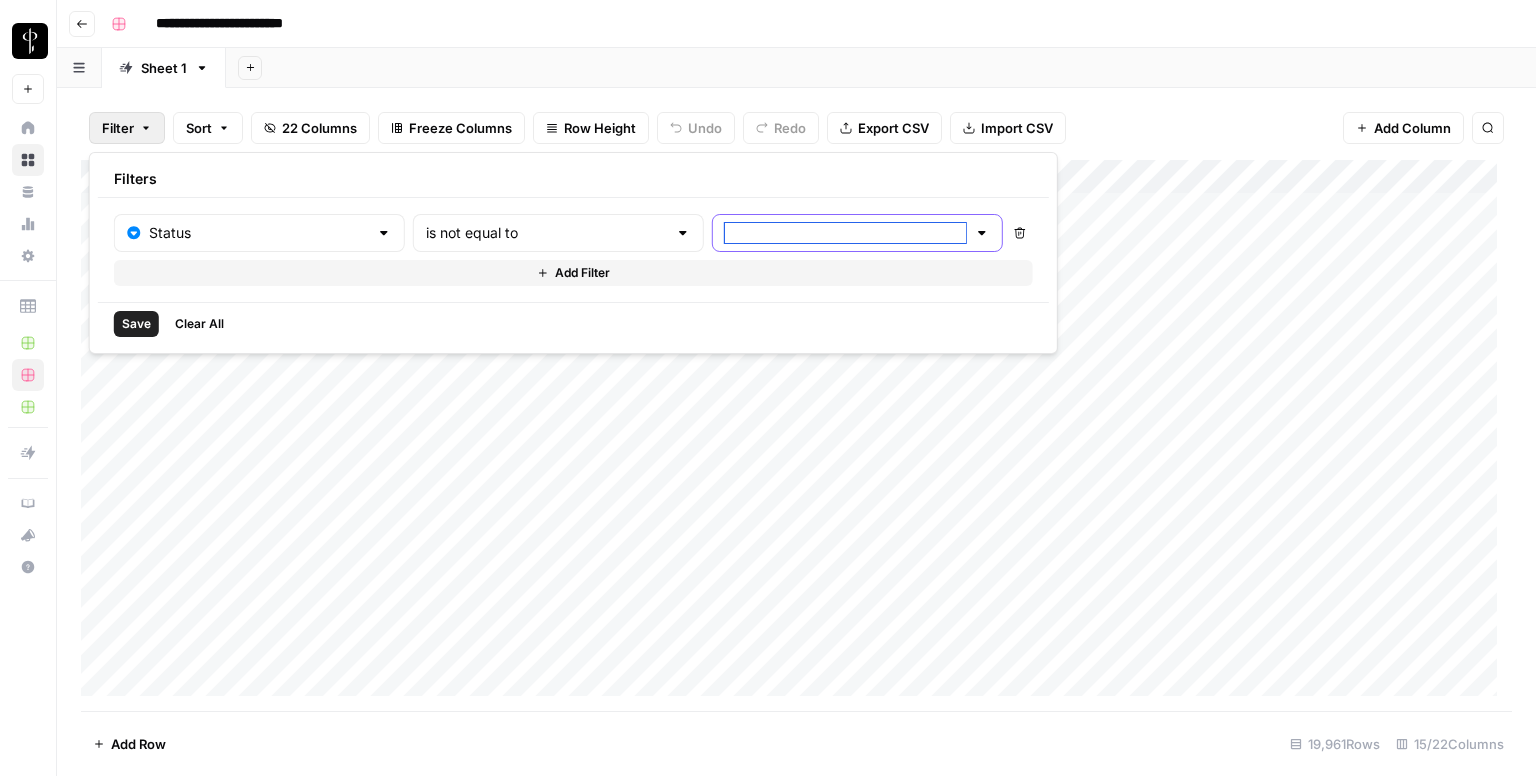 click at bounding box center [845, 233] 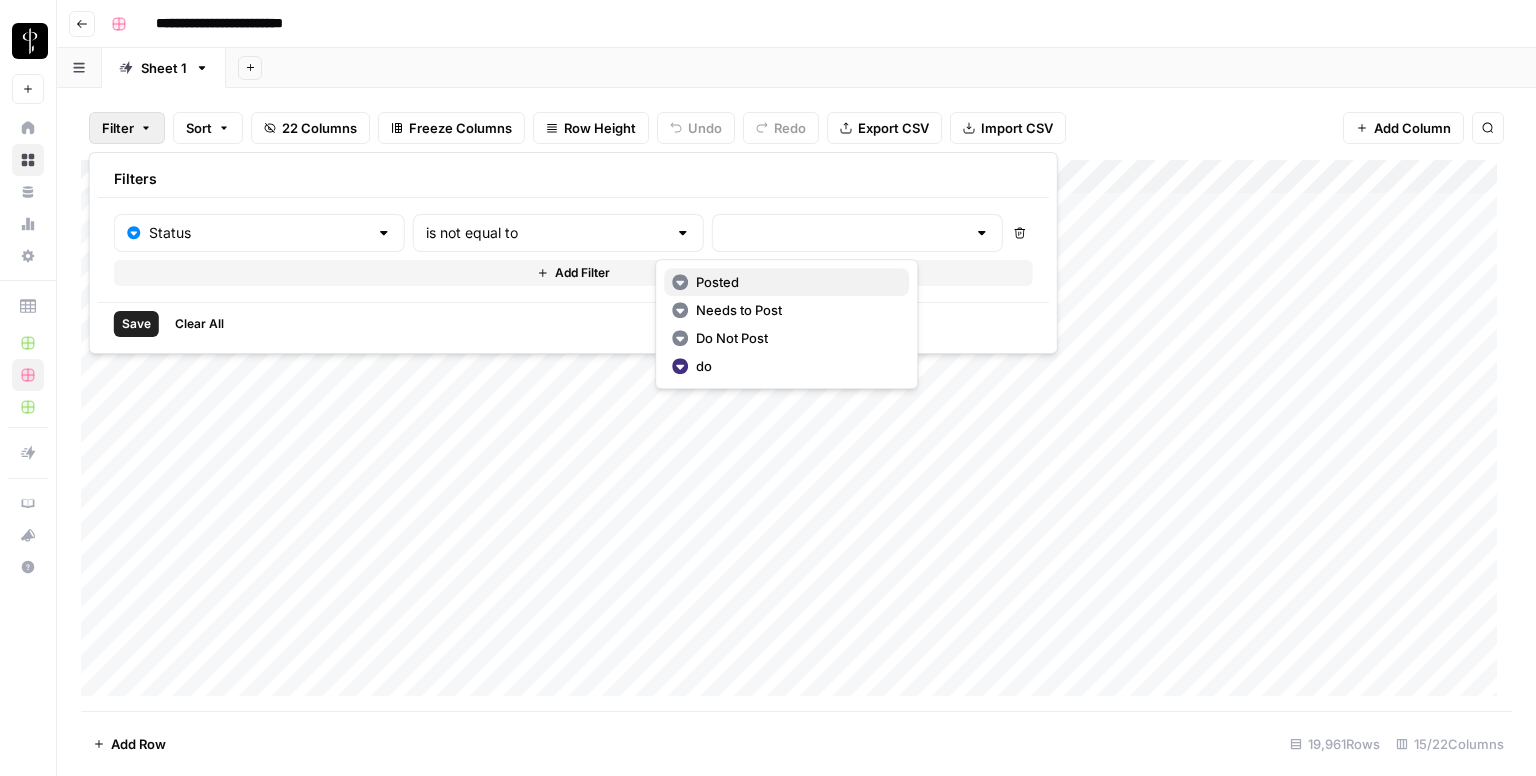 click on "Posted" at bounding box center [717, 282] 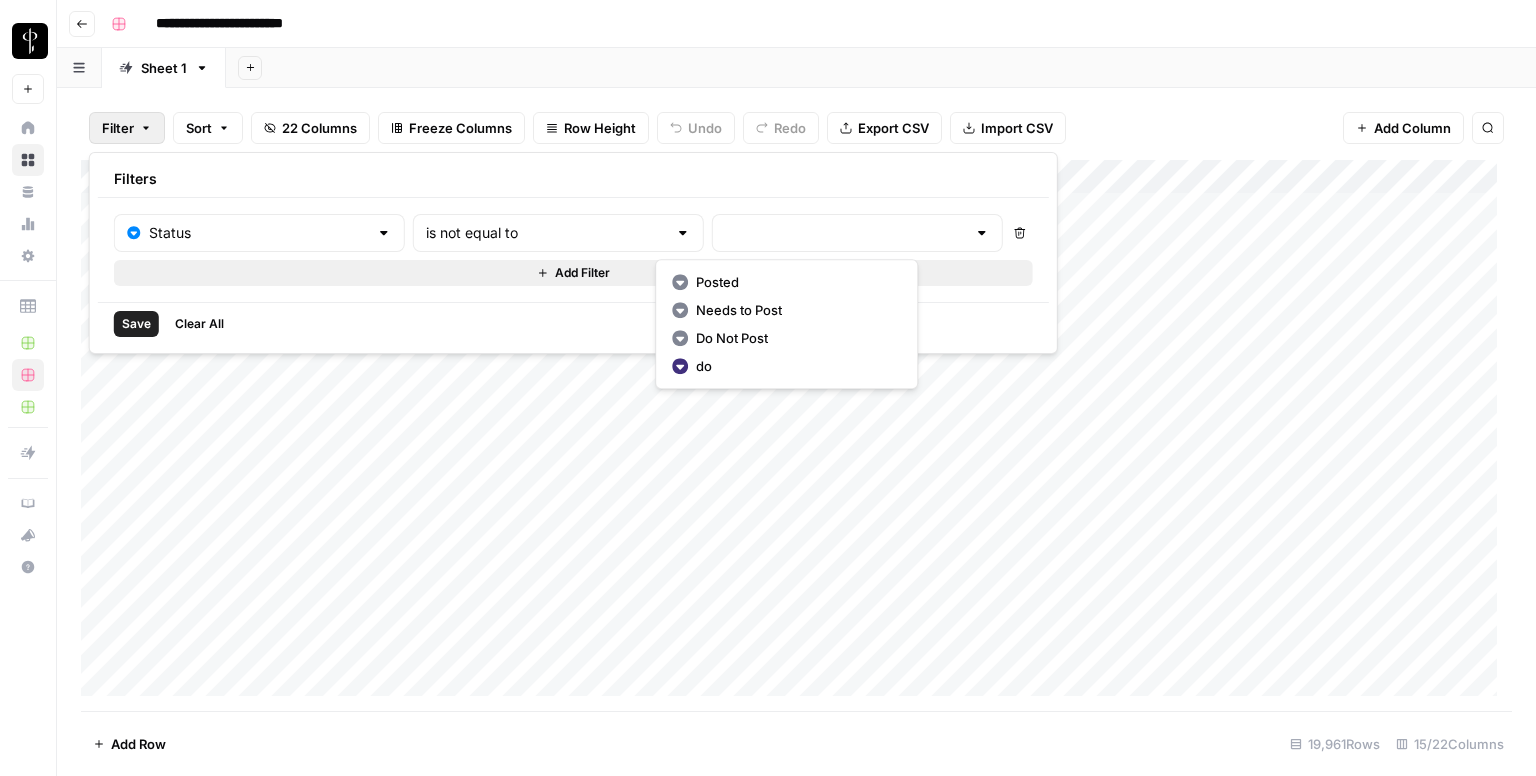 type on "Posted" 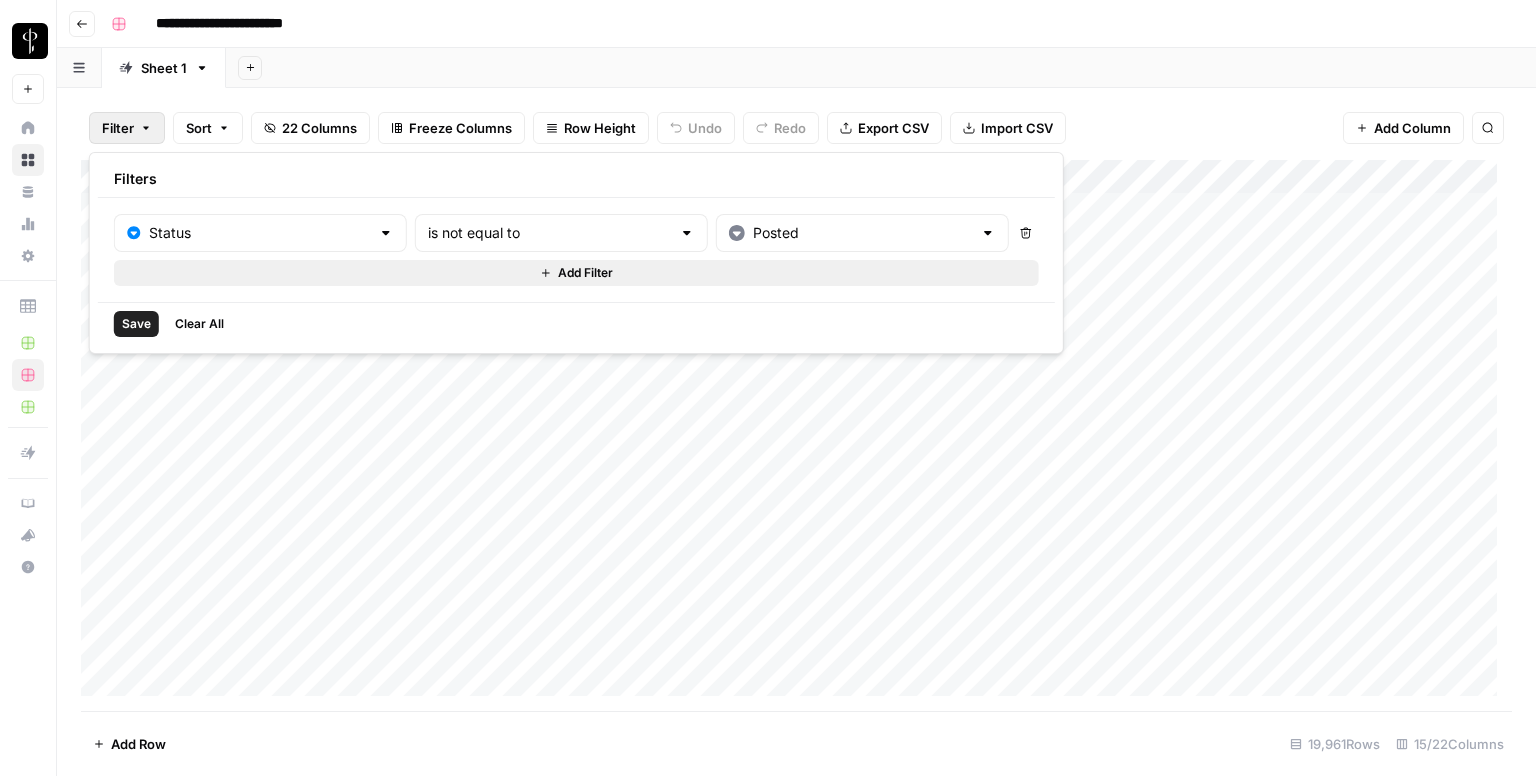 click on "Add Filter" at bounding box center (576, 273) 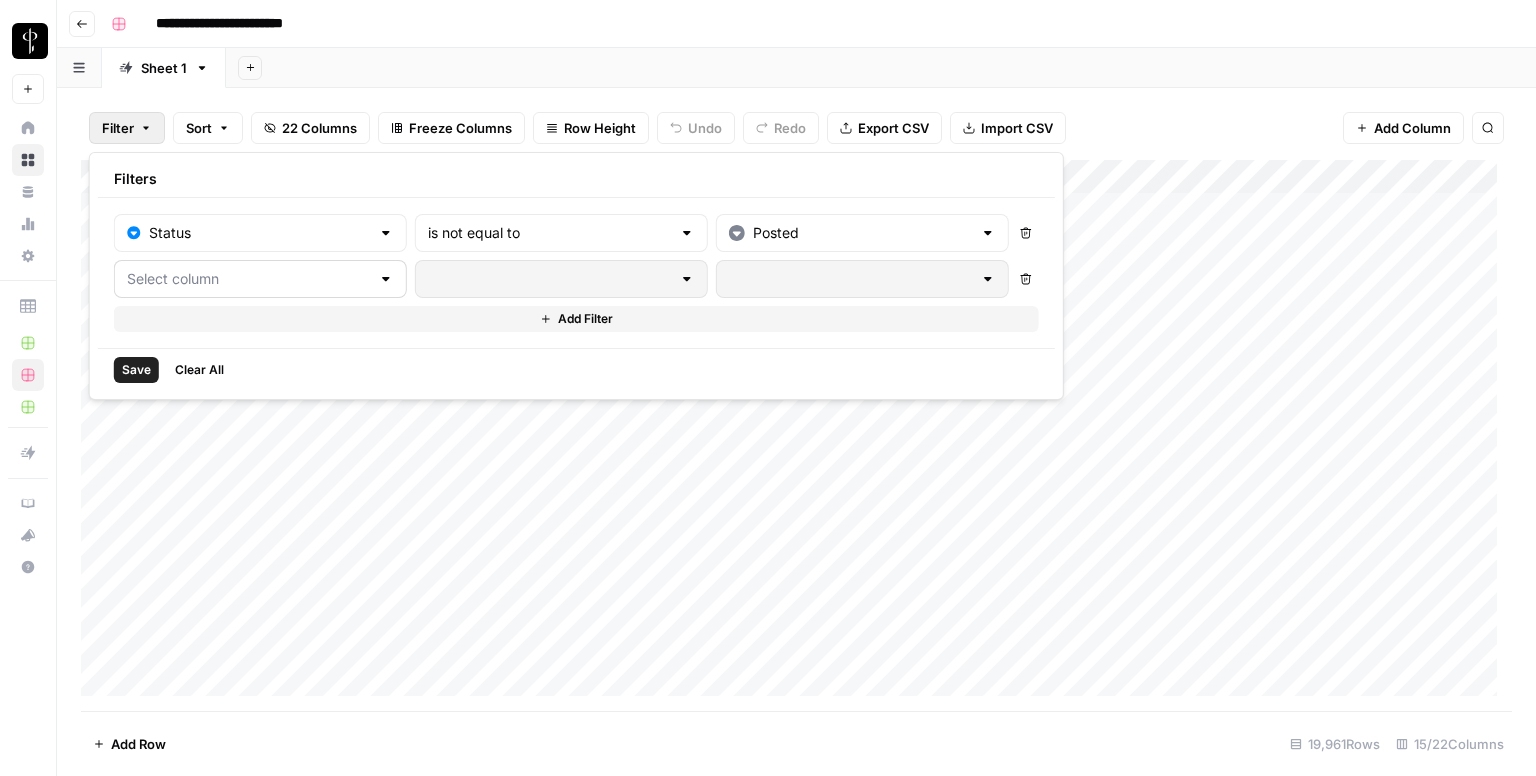 click at bounding box center (260, 279) 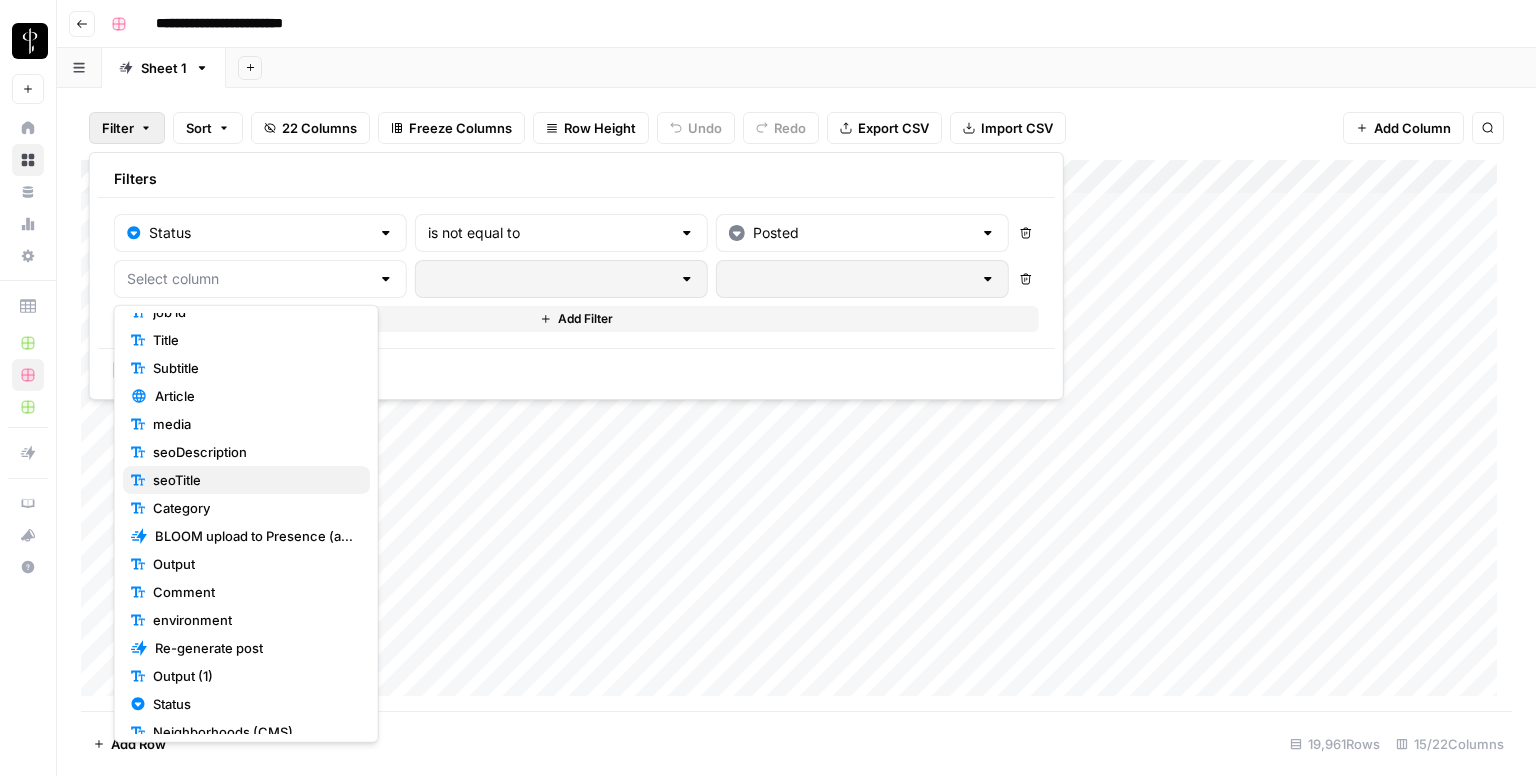 scroll, scrollTop: 100, scrollLeft: 0, axis: vertical 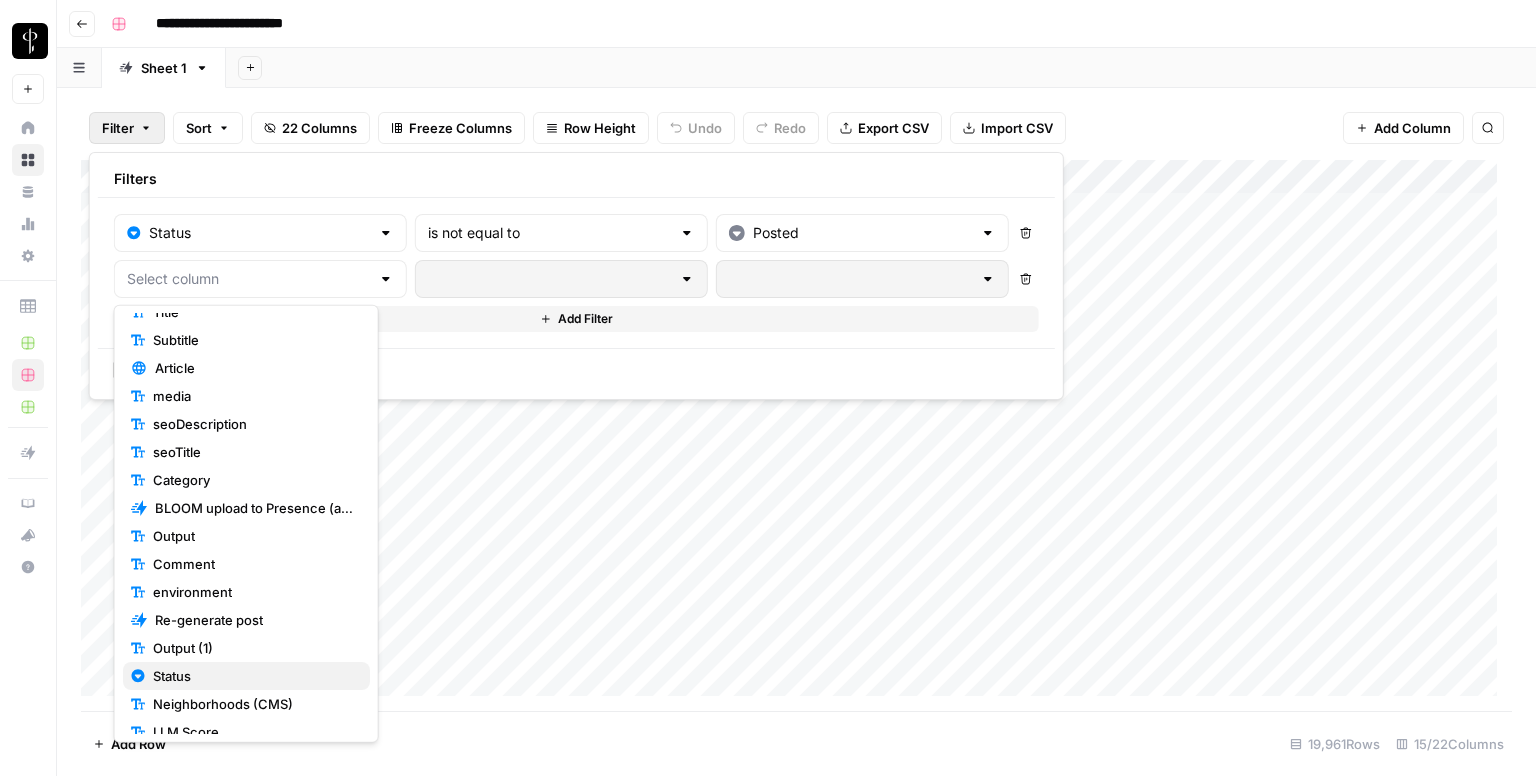 click on "Status" at bounding box center (246, 676) 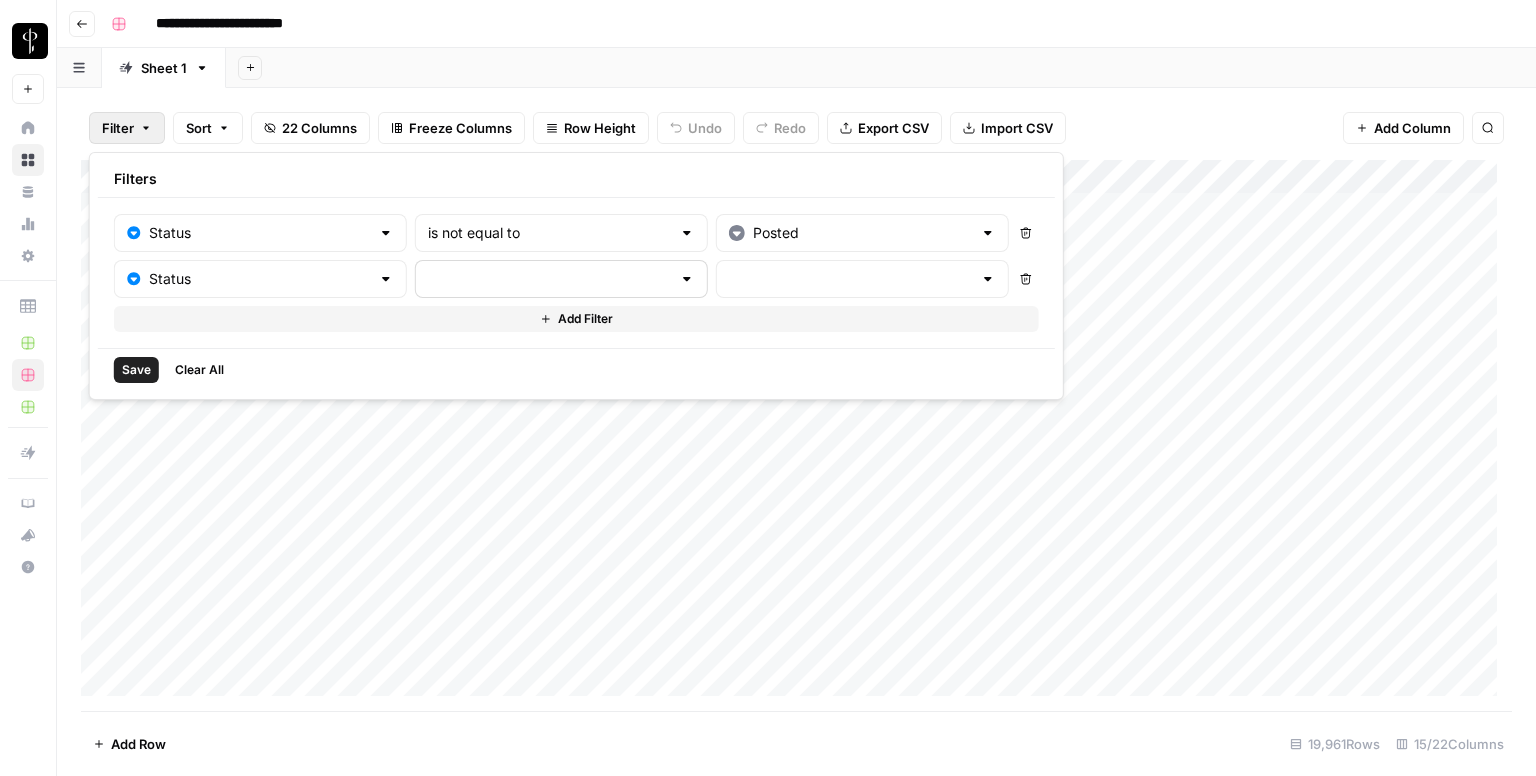 click at bounding box center (561, 279) 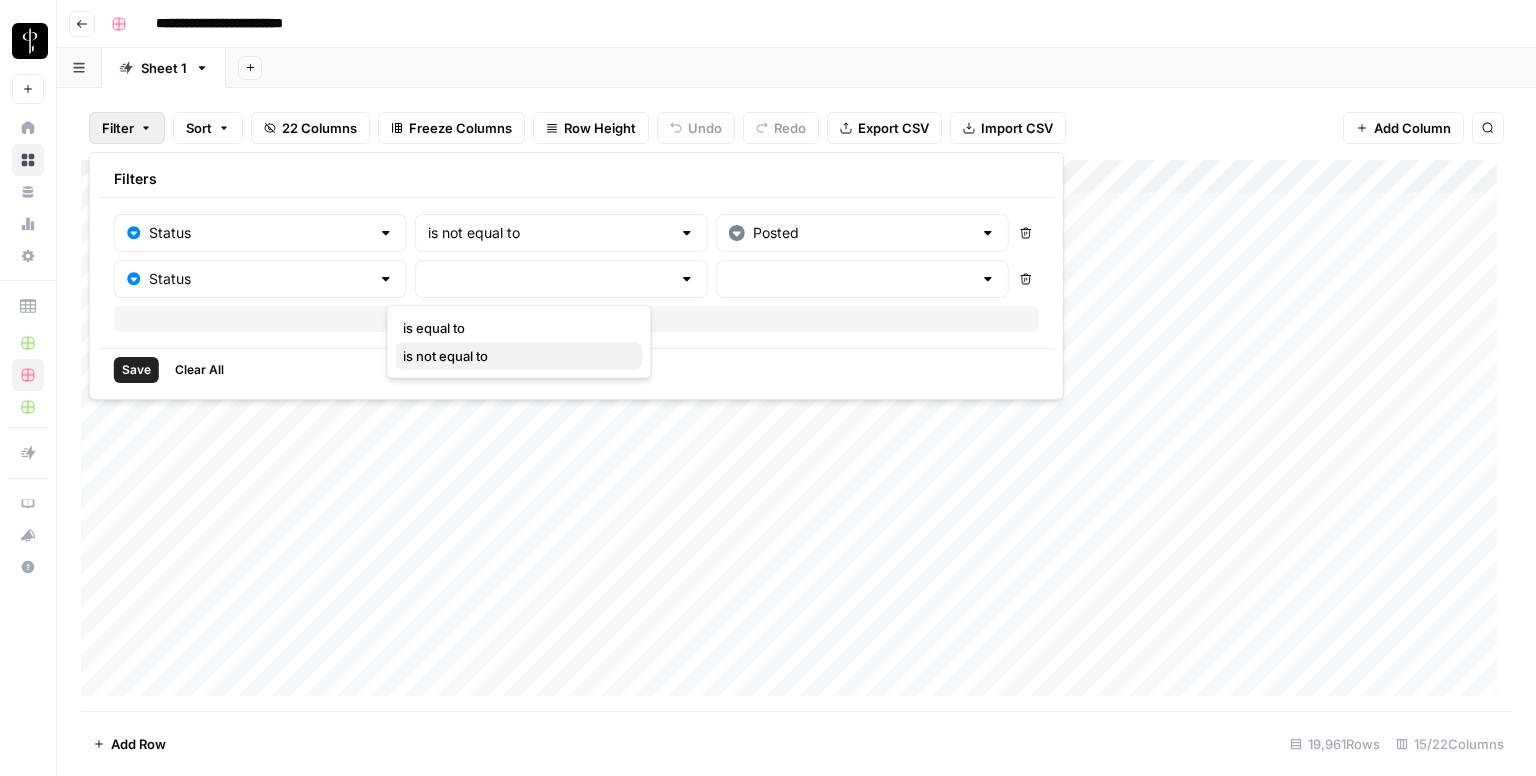 drag, startPoint x: 468, startPoint y: 354, endPoint x: 482, endPoint y: 333, distance: 25.23886 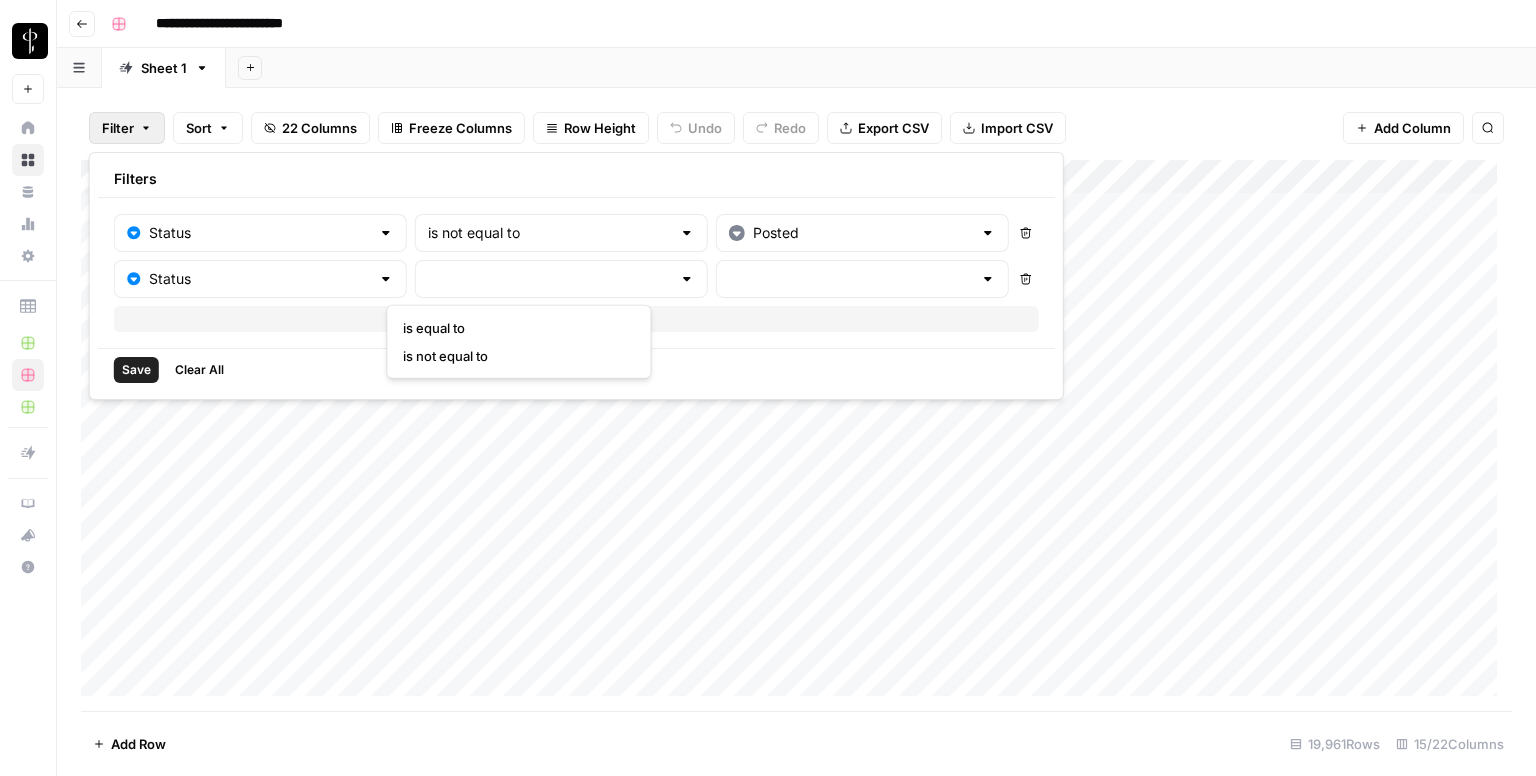 type on "is not equal to" 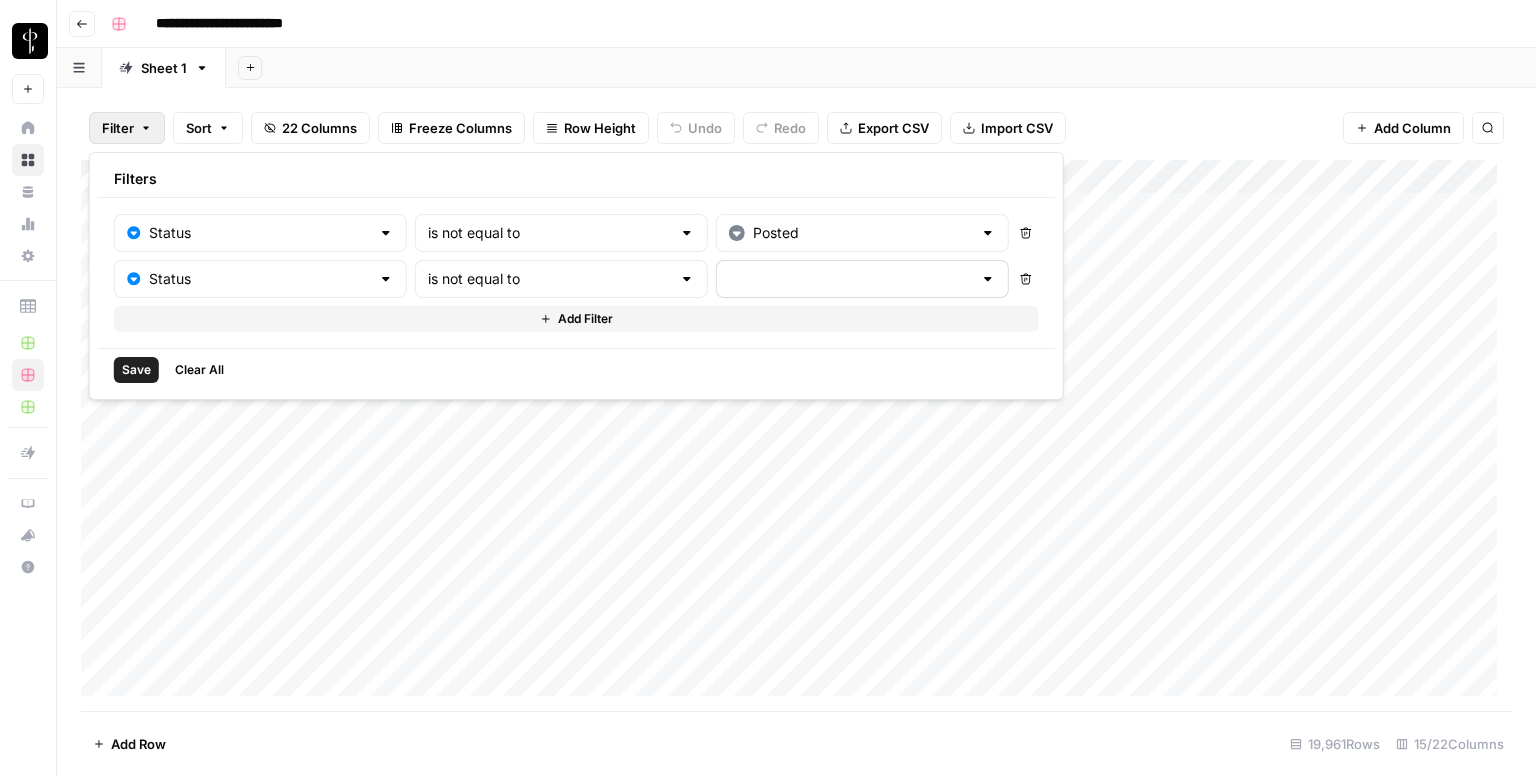 click at bounding box center (862, 279) 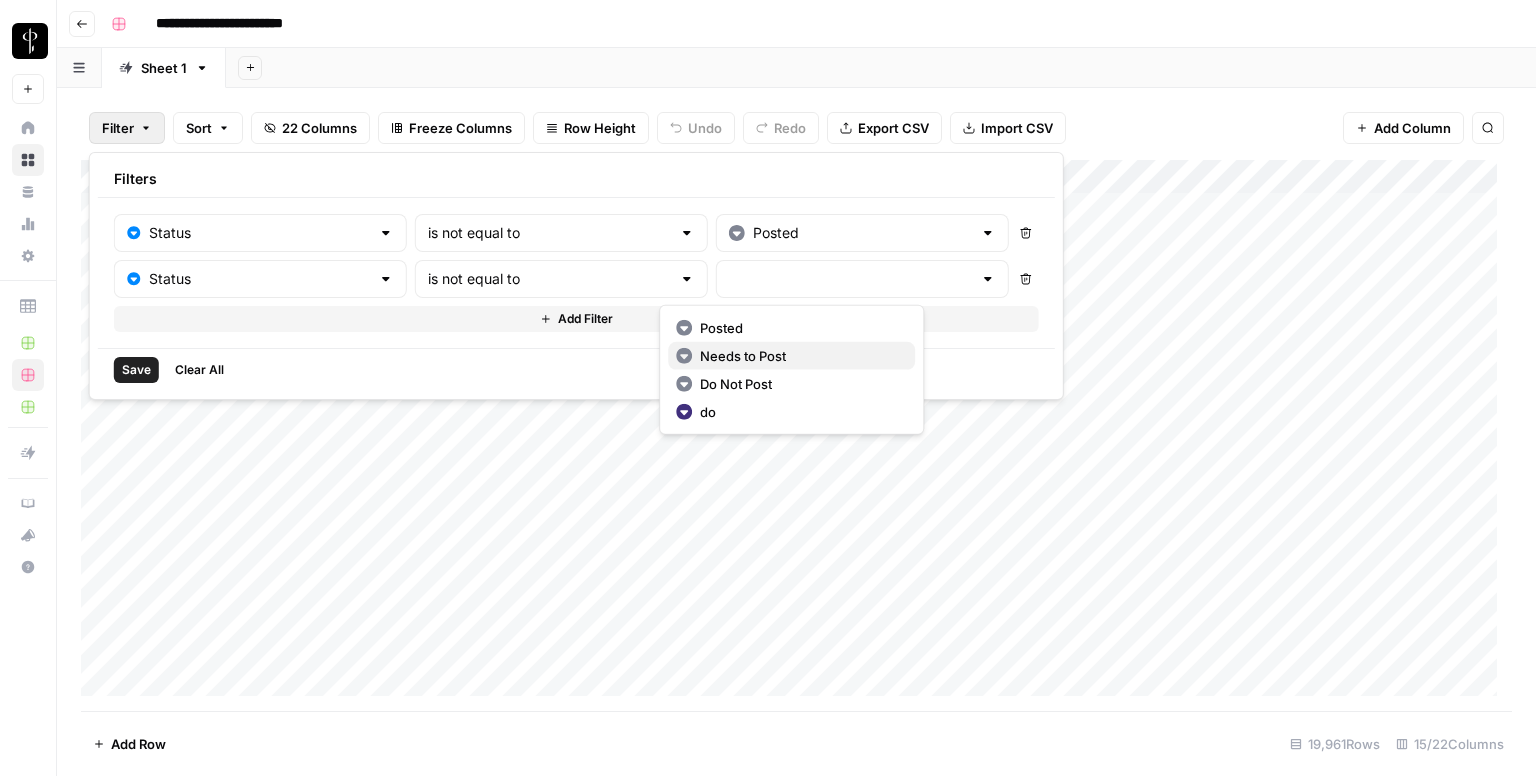 click on "Needs to Post" at bounding box center [743, 356] 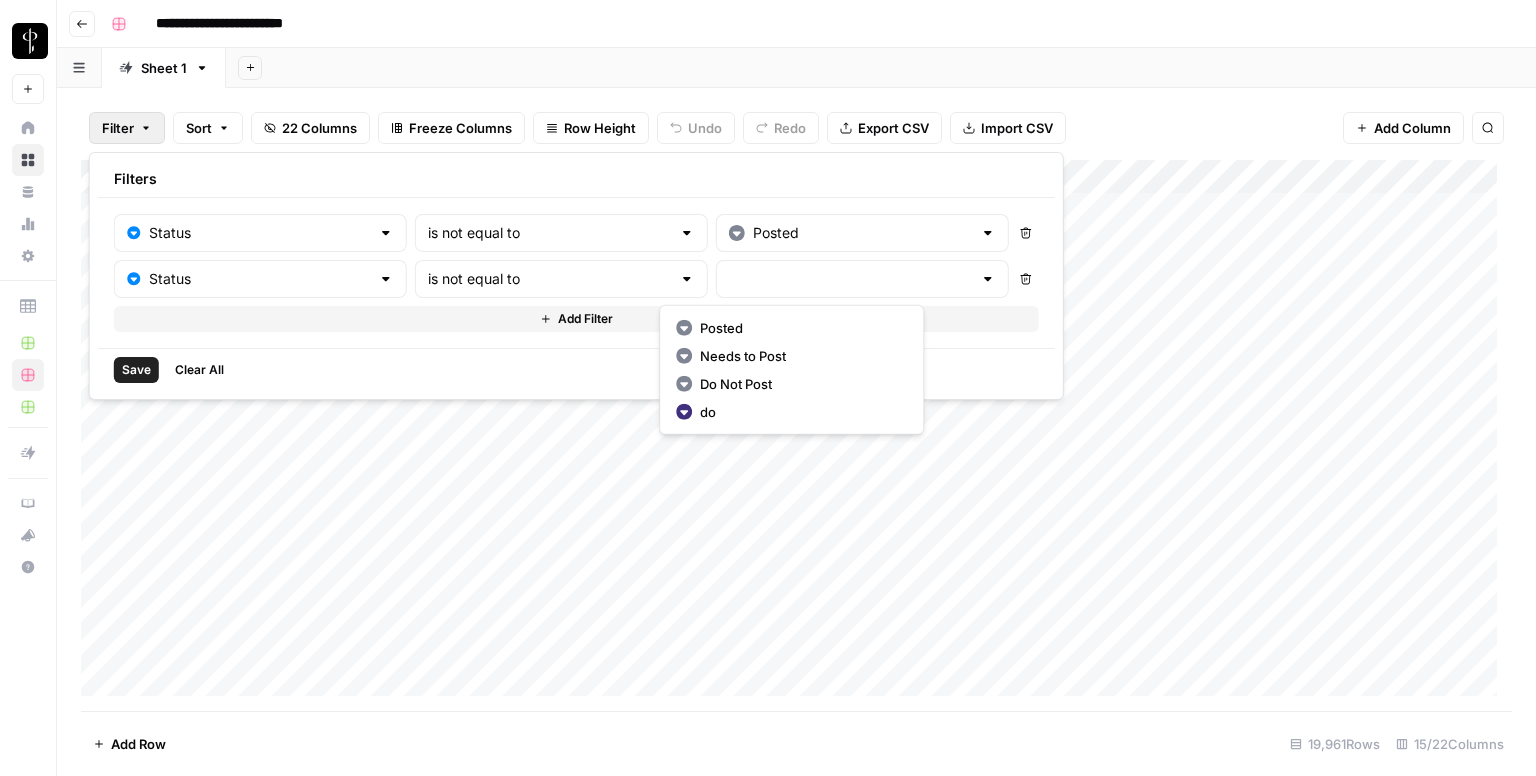 type on "Needs to Post" 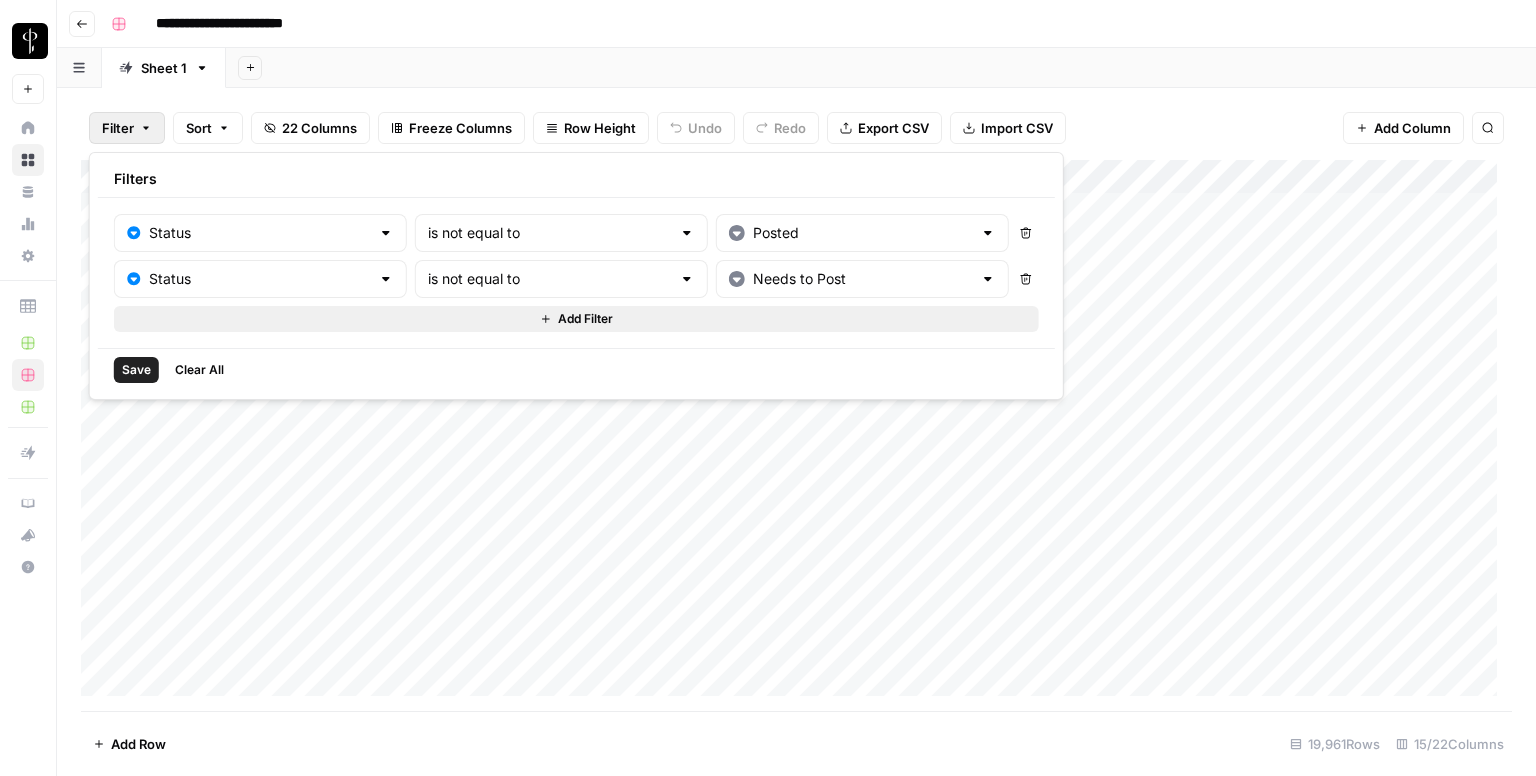 click on "Add Filter" at bounding box center (576, 319) 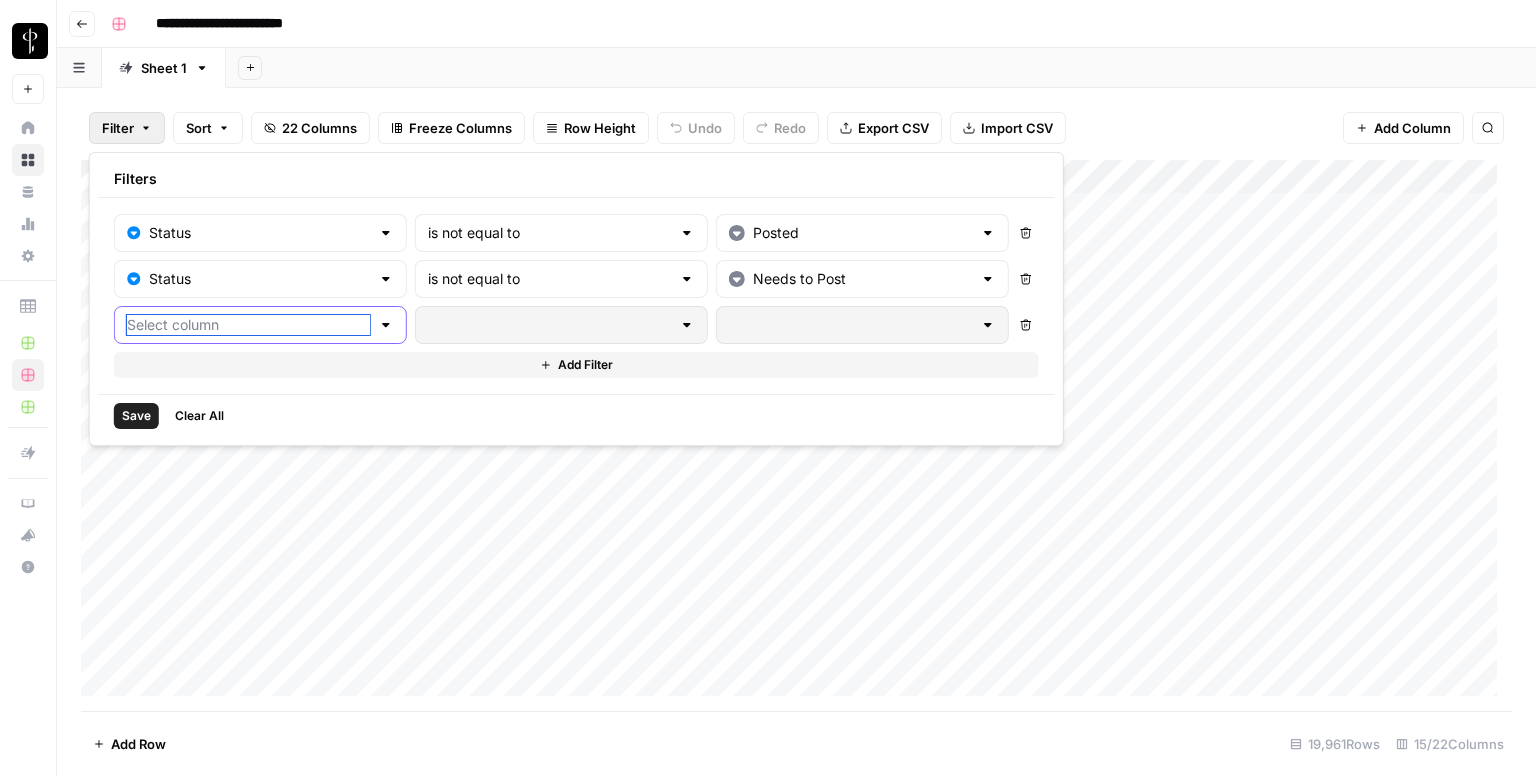 drag, startPoint x: 309, startPoint y: 321, endPoint x: 310, endPoint y: 333, distance: 12.0415945 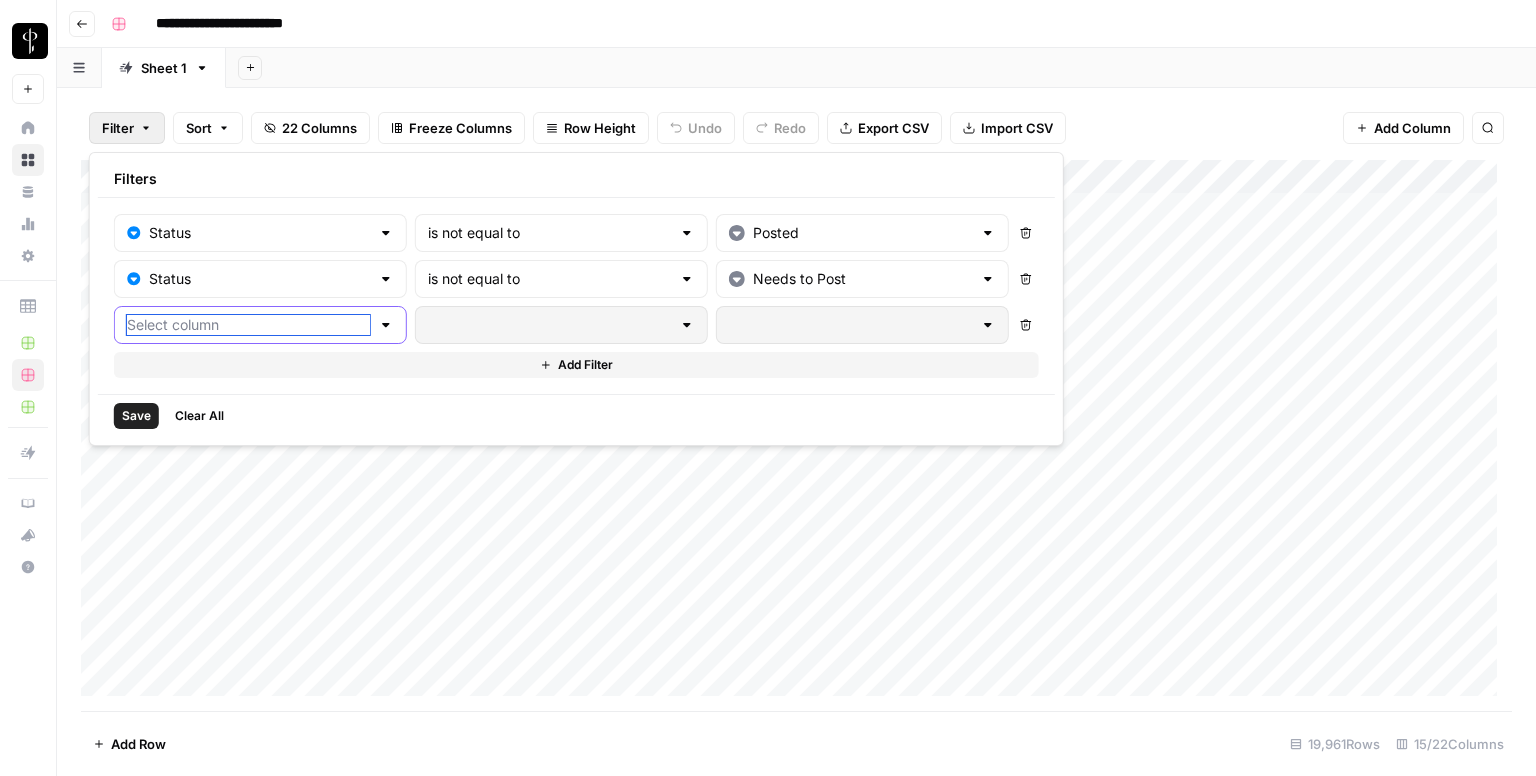 click at bounding box center [248, 325] 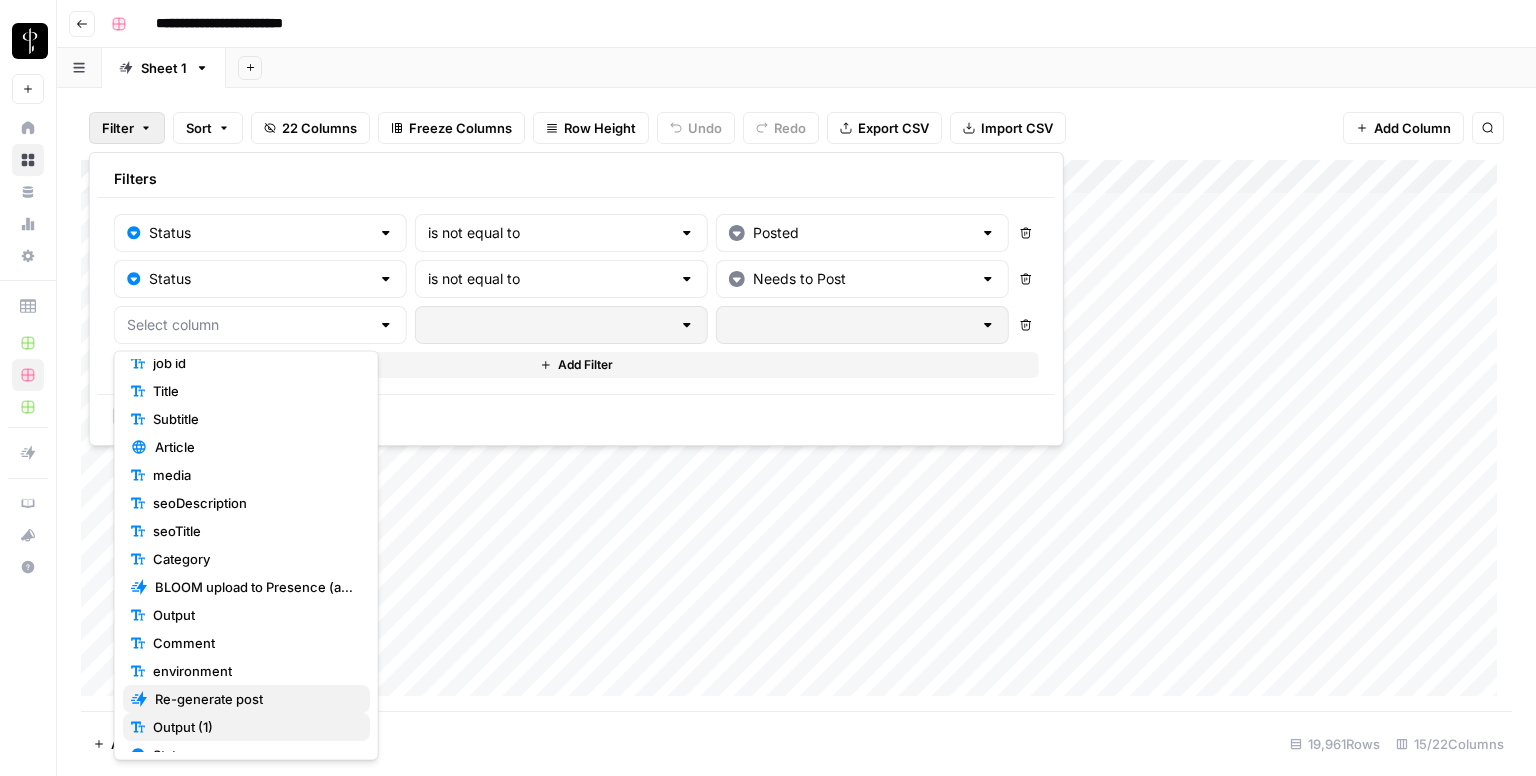 scroll, scrollTop: 100, scrollLeft: 0, axis: vertical 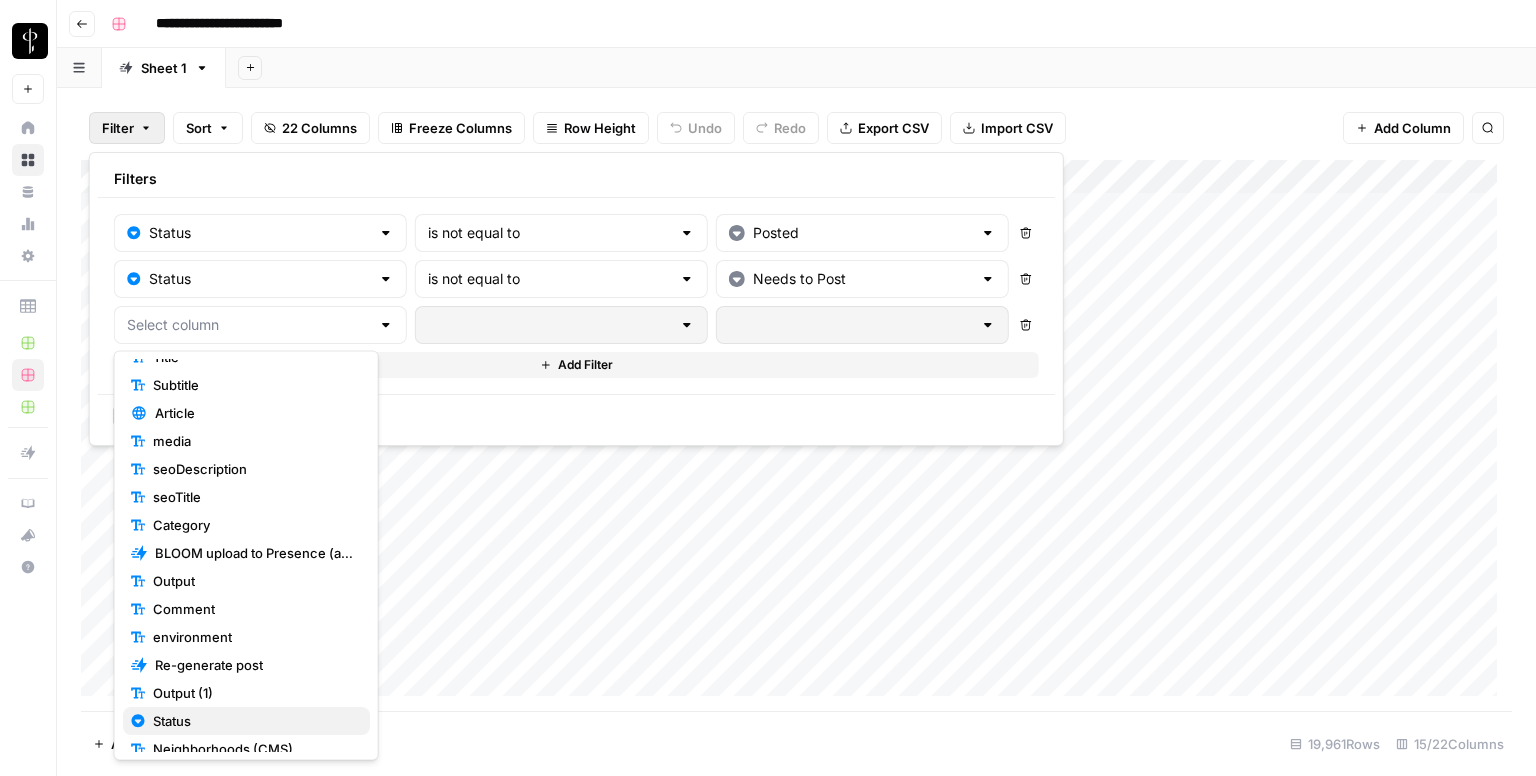click on "Status" at bounding box center (246, 721) 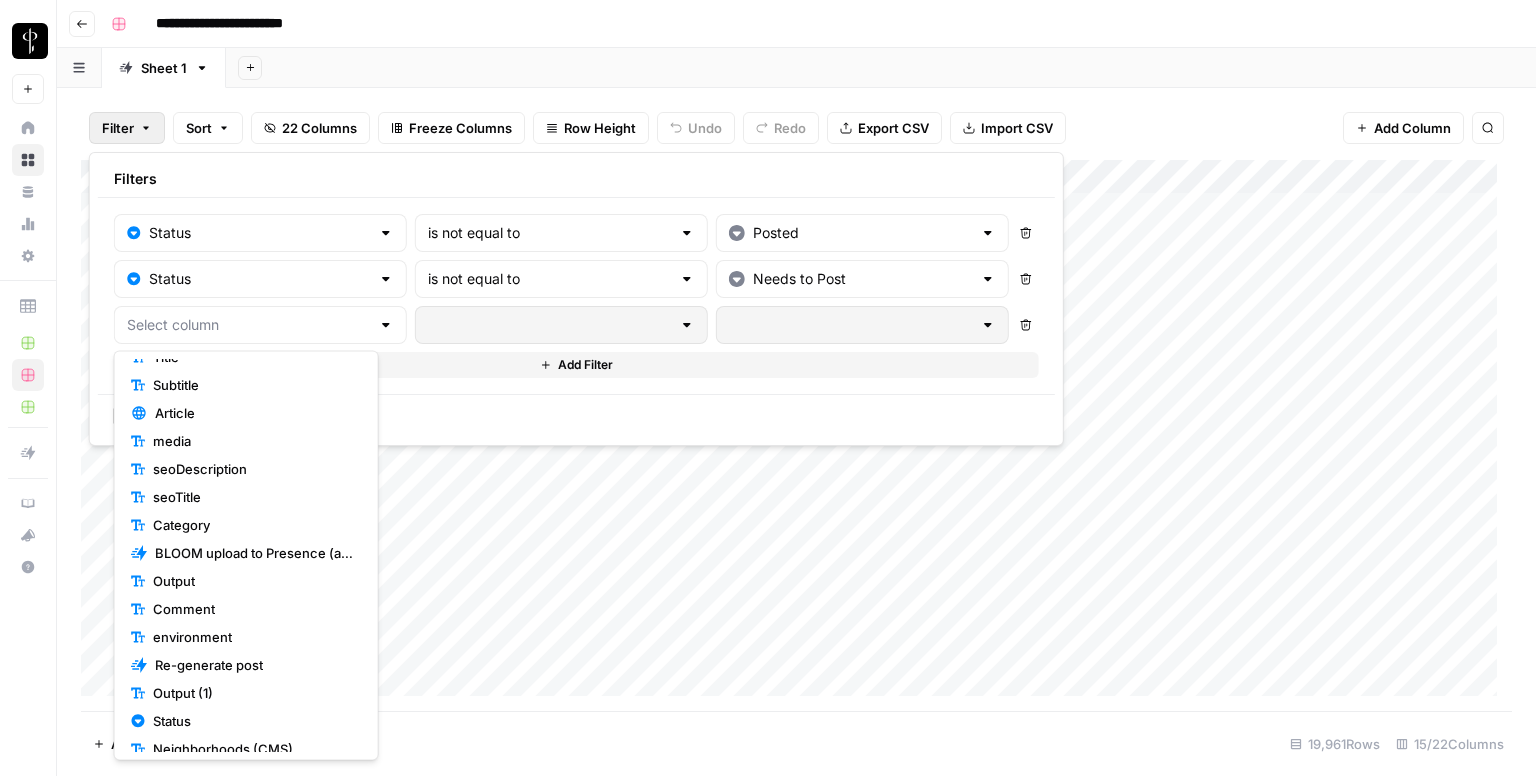 type on "Status" 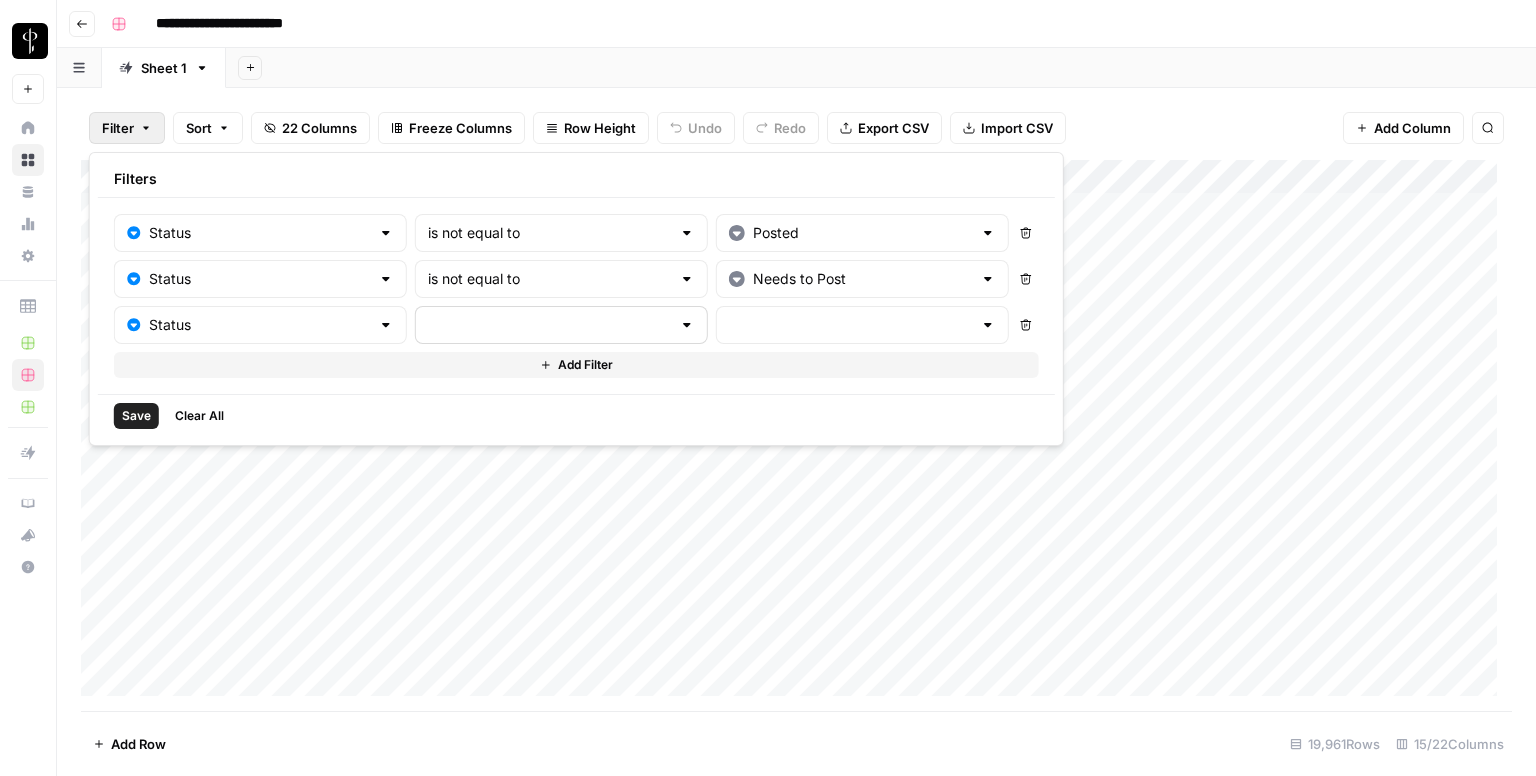 click at bounding box center (561, 325) 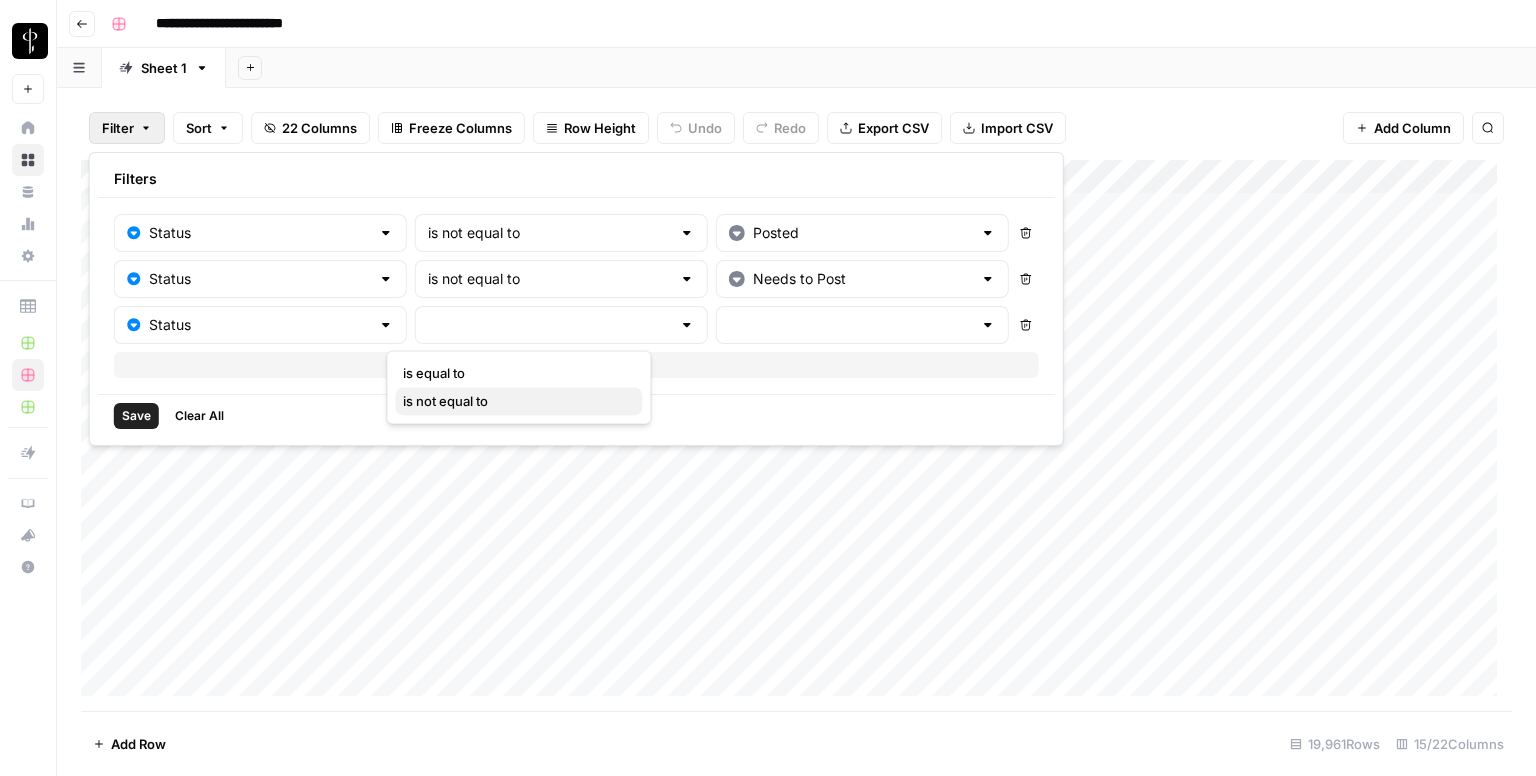 click on "is not equal to" at bounding box center [445, 401] 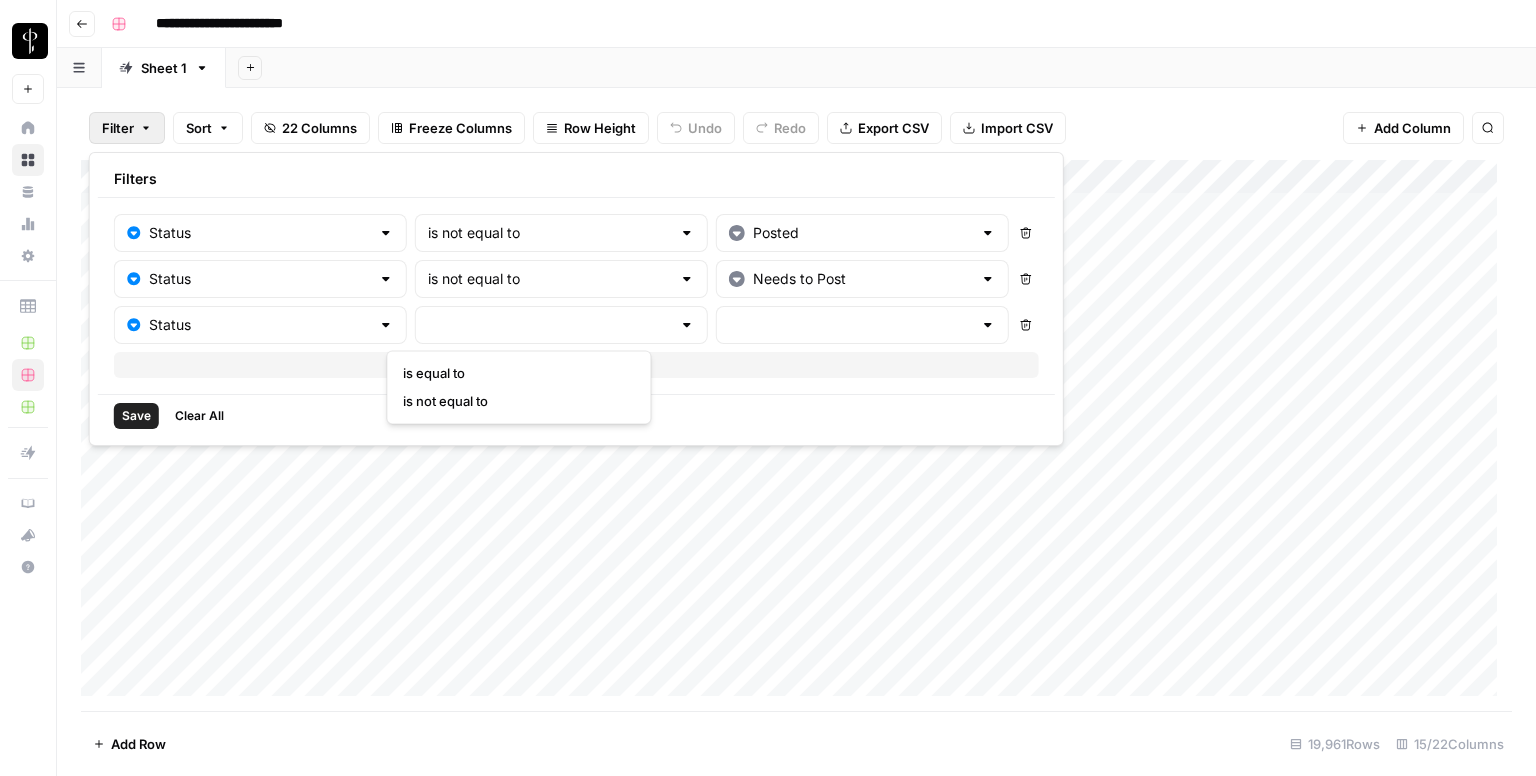 type on "is not equal to" 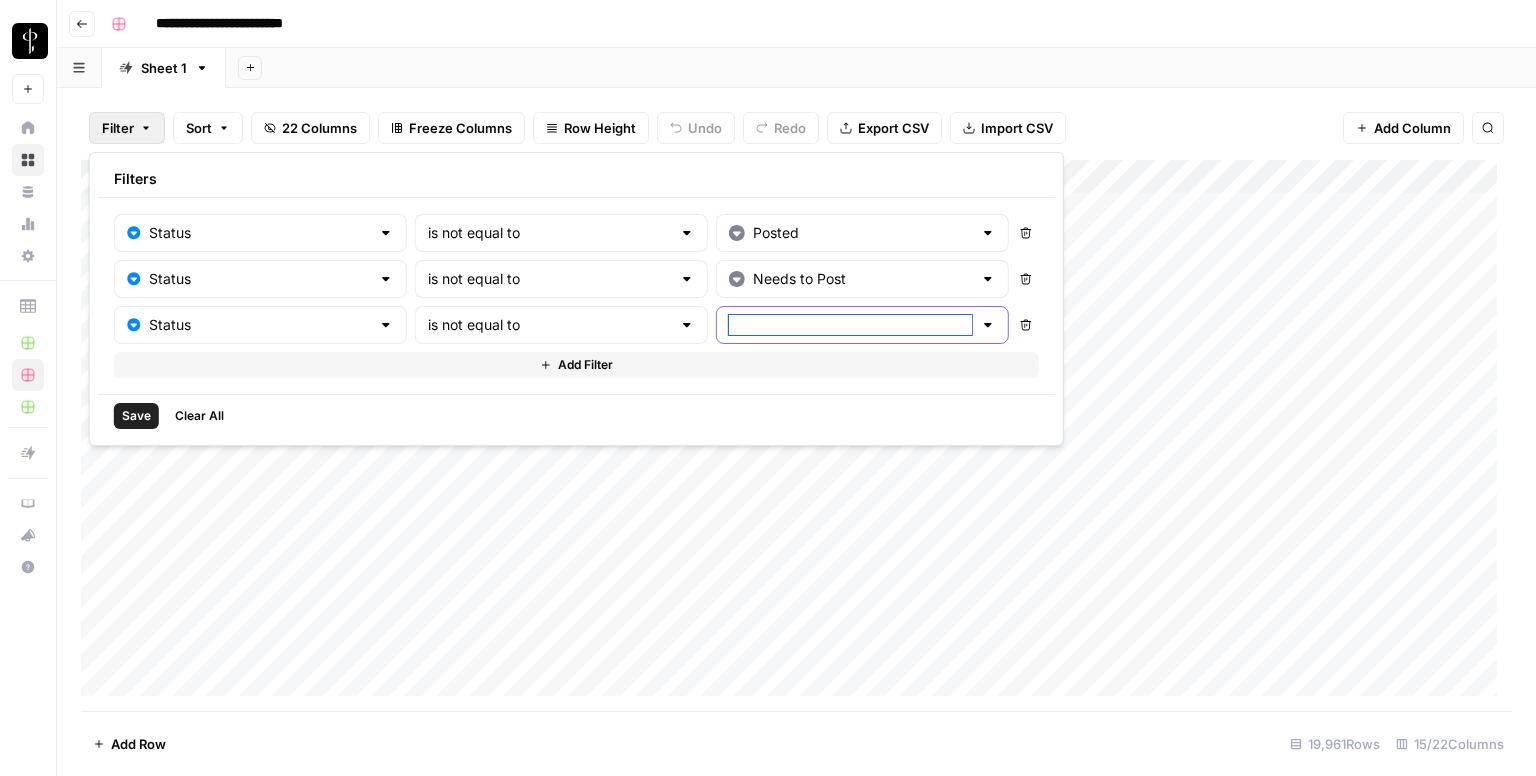 click at bounding box center (850, 325) 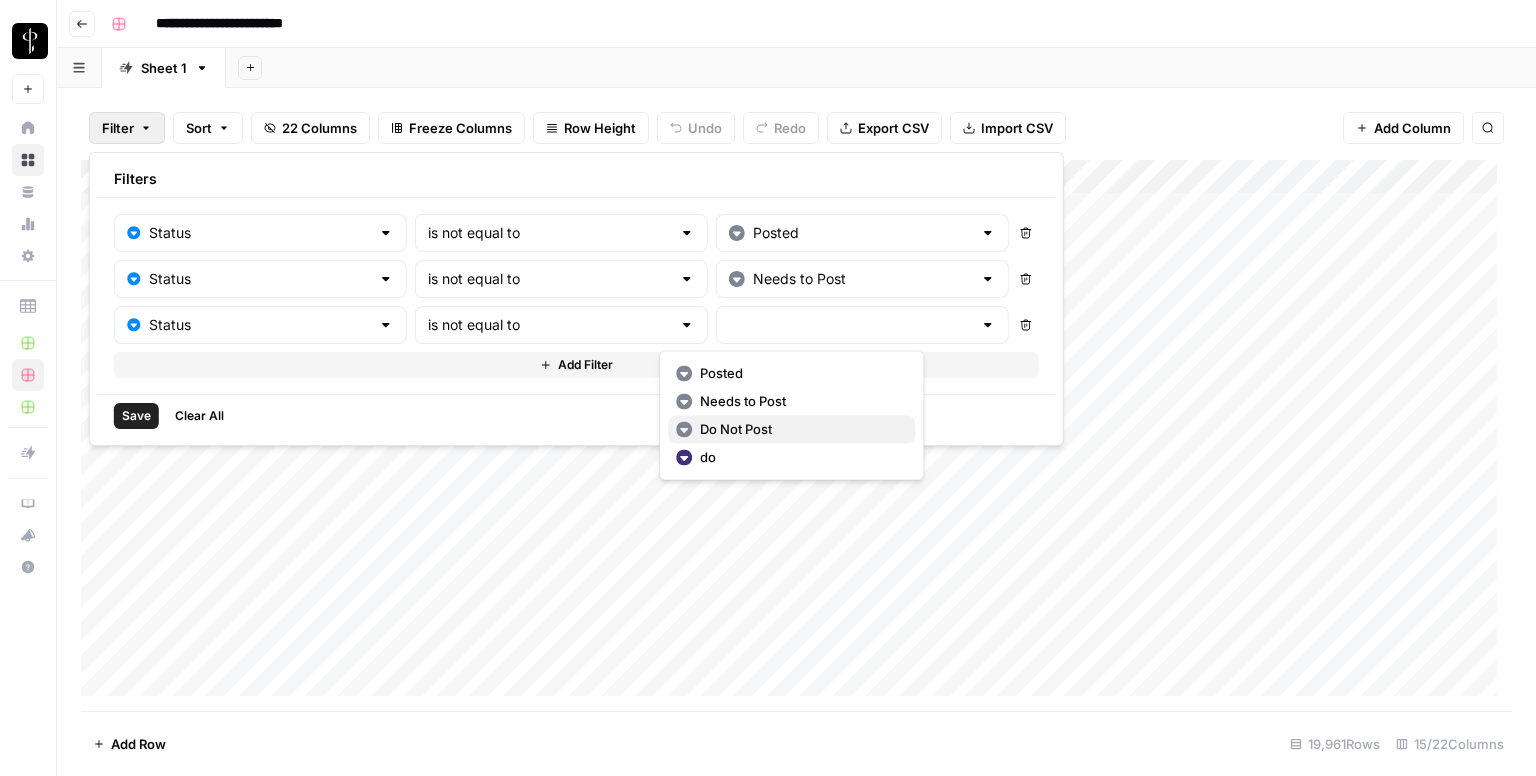 click on "Do Not Post" at bounding box center (736, 429) 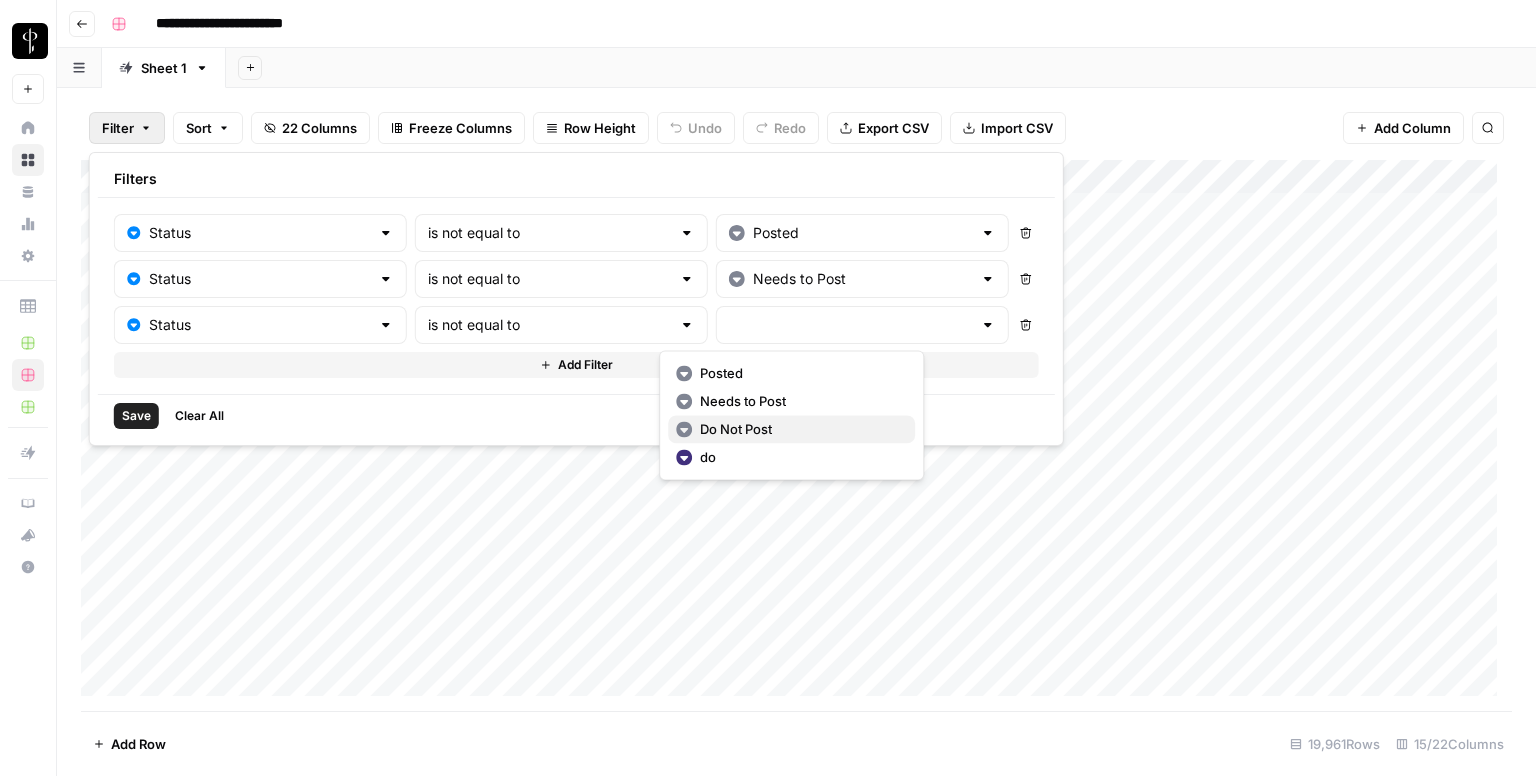 type on "Do Not Post" 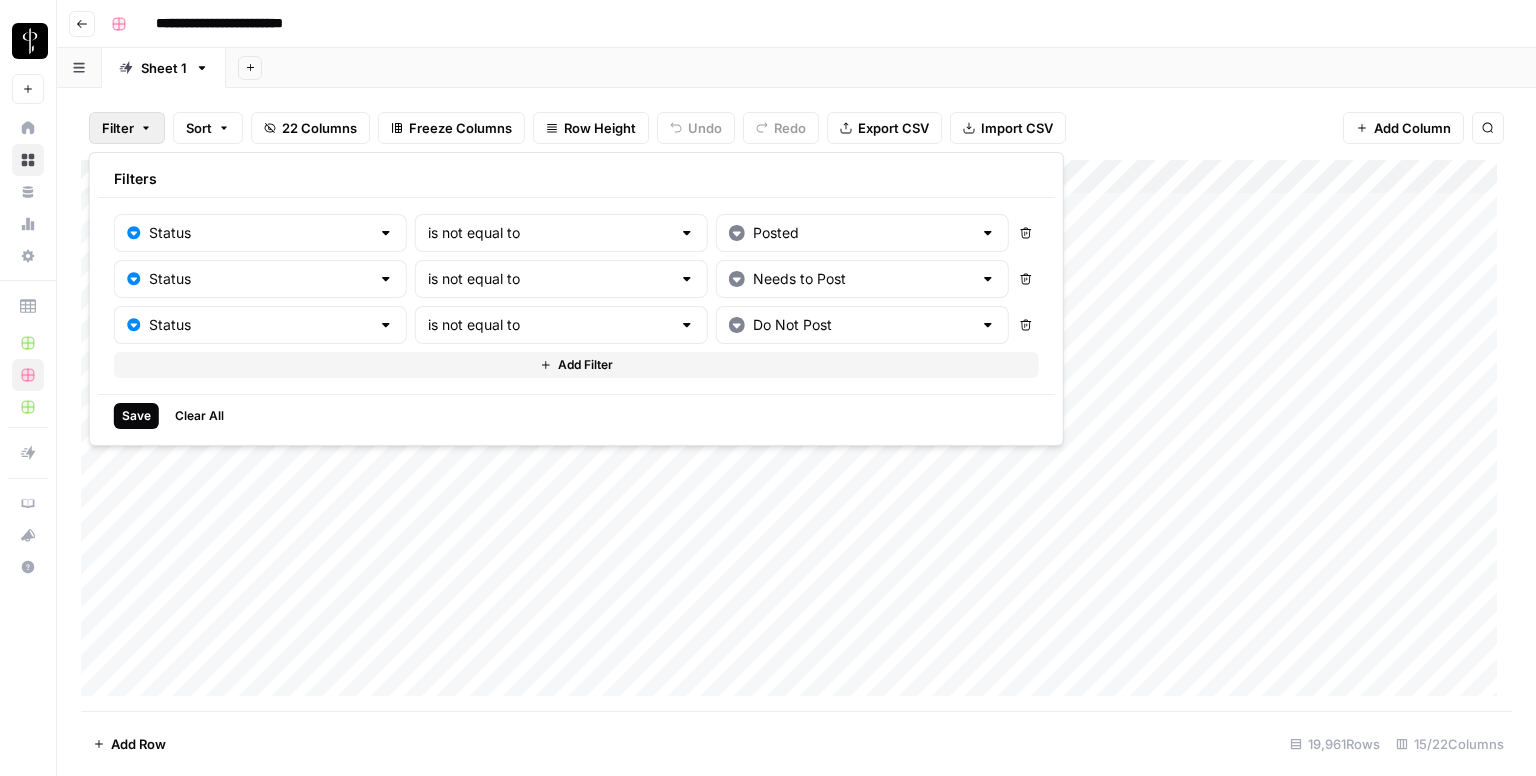 click on "Save" at bounding box center [136, 416] 